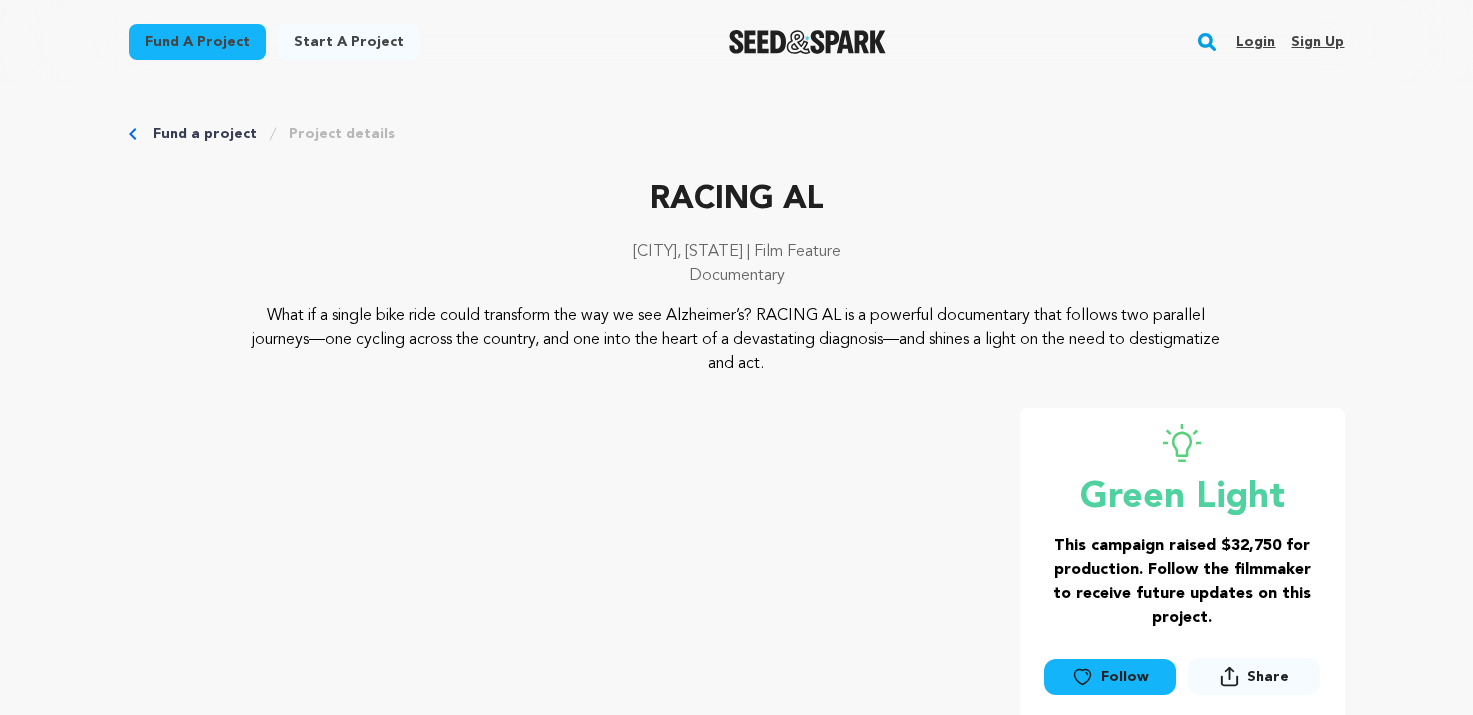 scroll, scrollTop: 0, scrollLeft: 0, axis: both 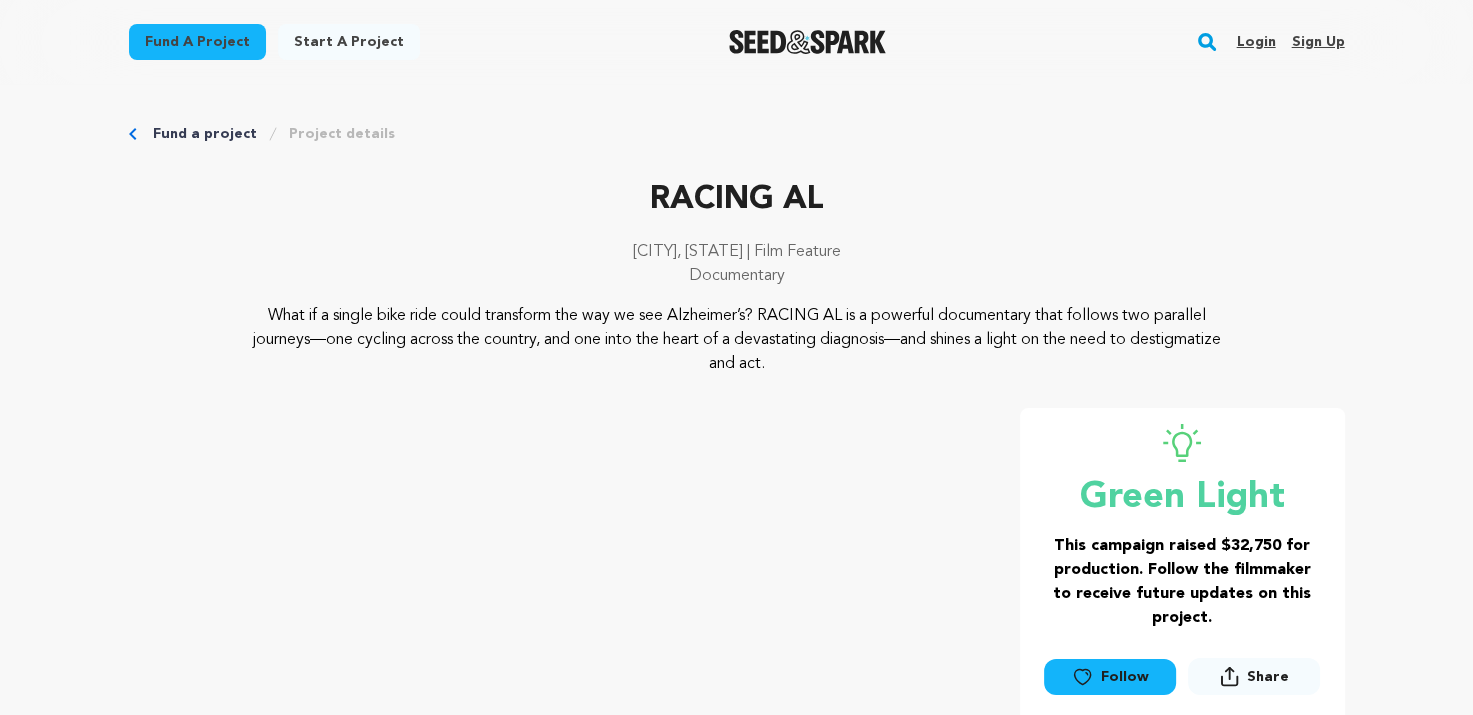 click on "Login" at bounding box center (1255, 42) 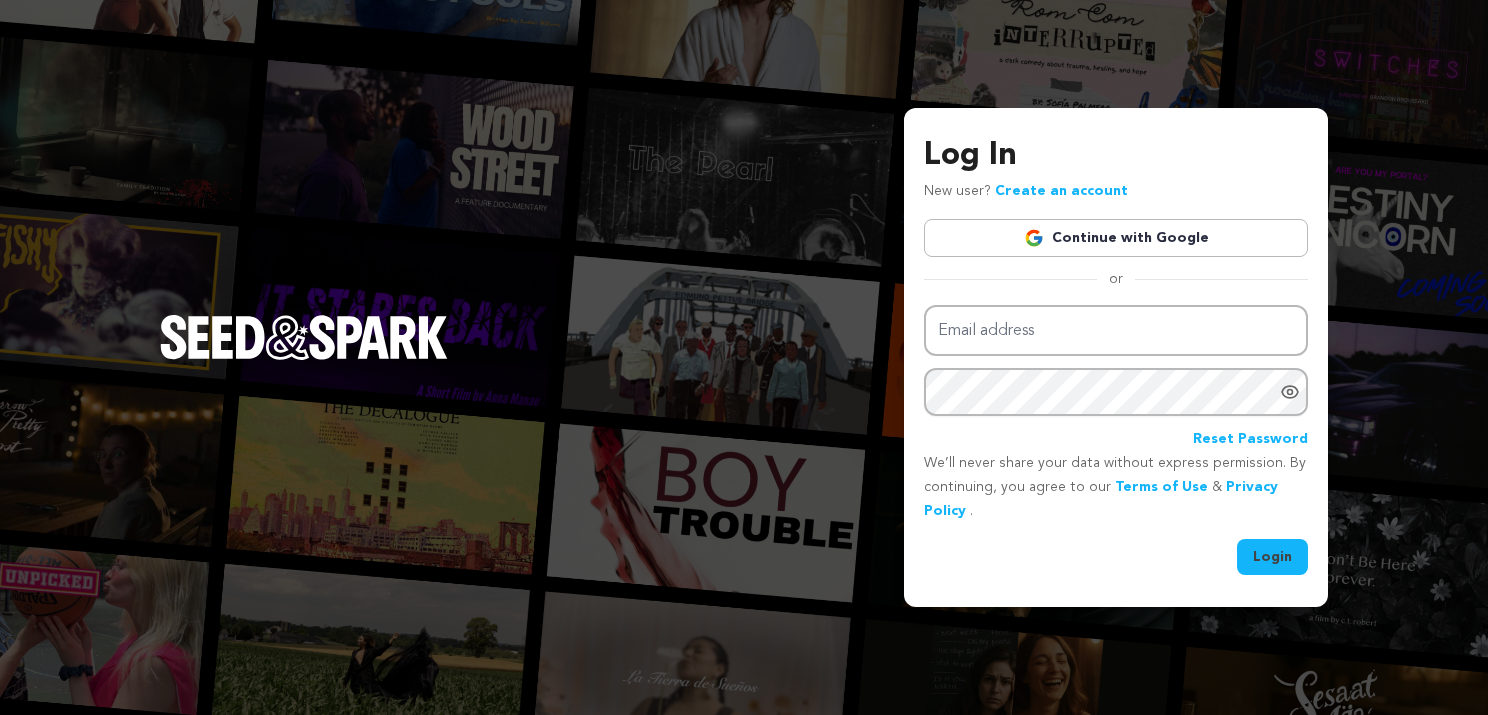 scroll, scrollTop: 0, scrollLeft: 0, axis: both 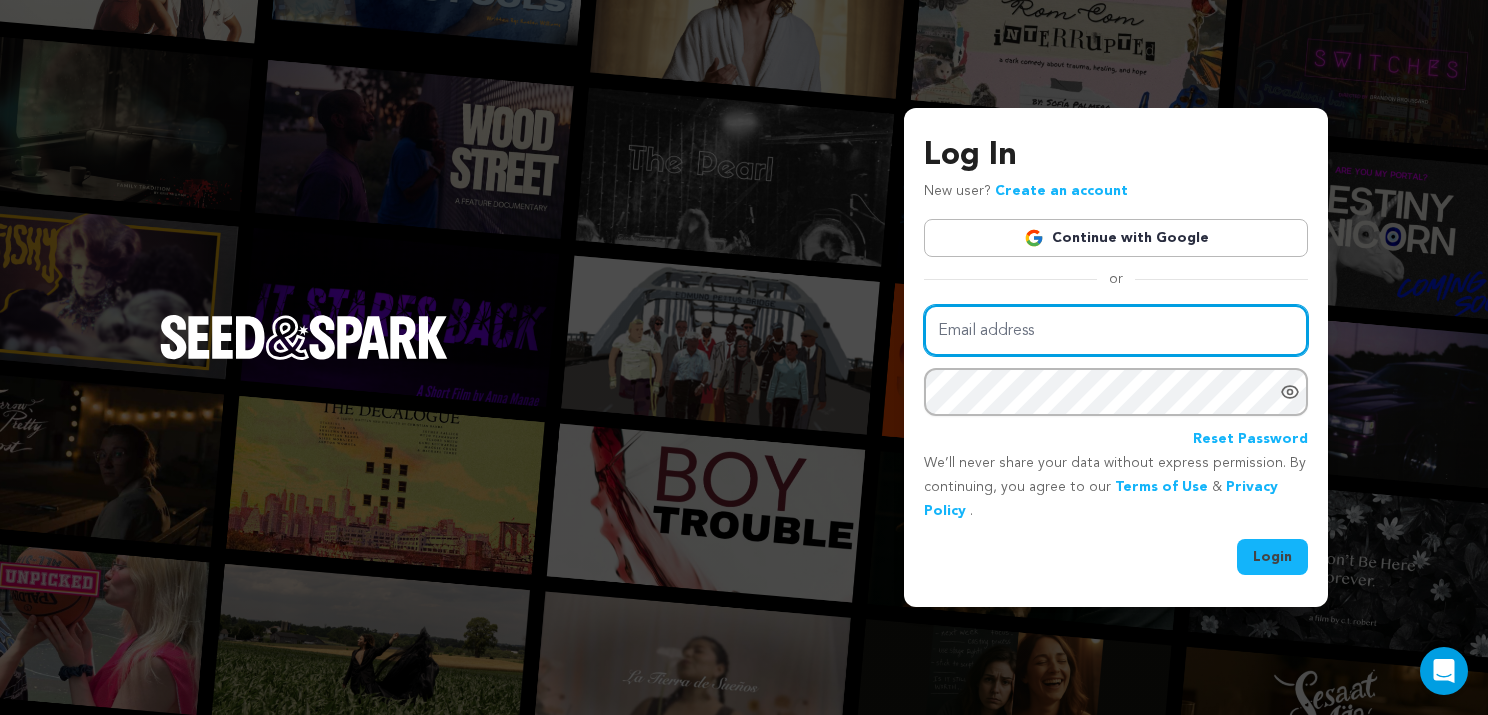 type on "scottehardy@gmail.com" 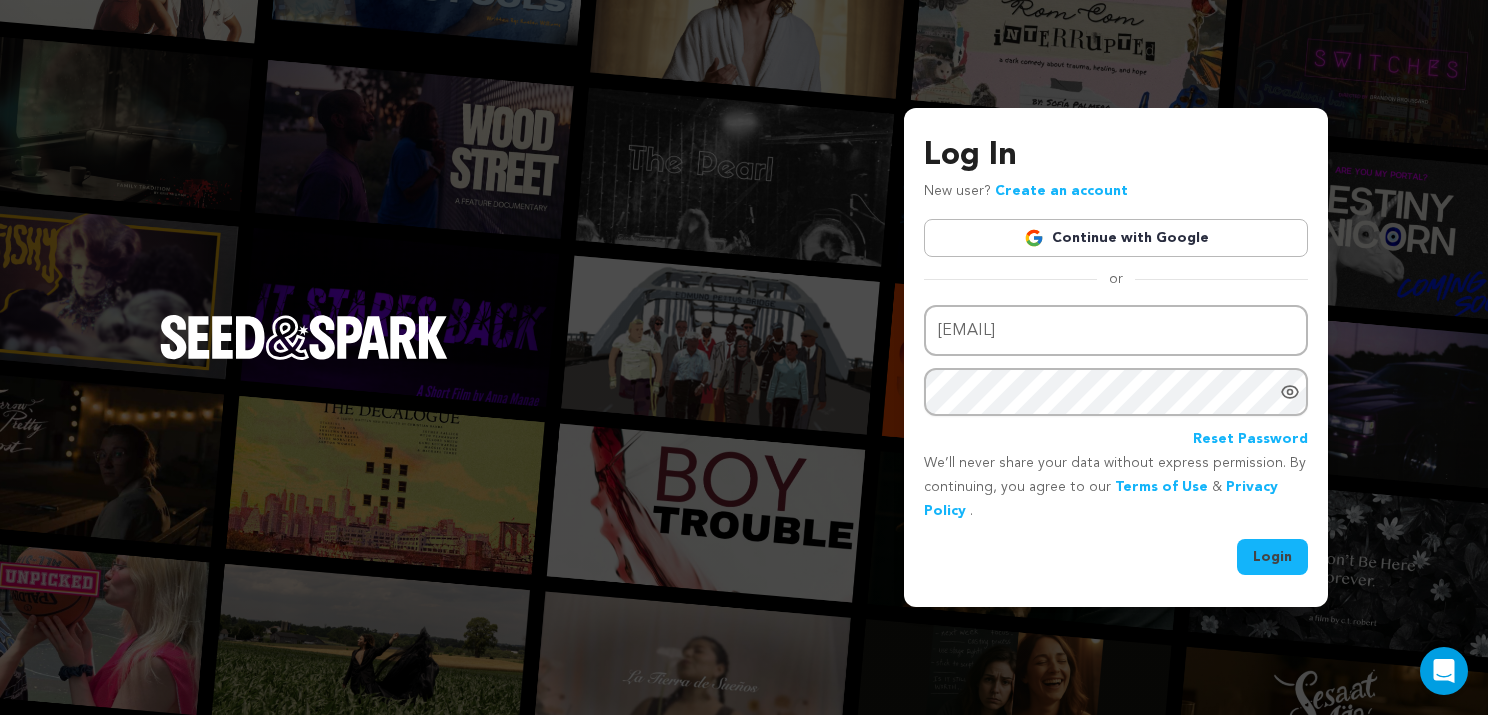 click on "Login" at bounding box center (1272, 557) 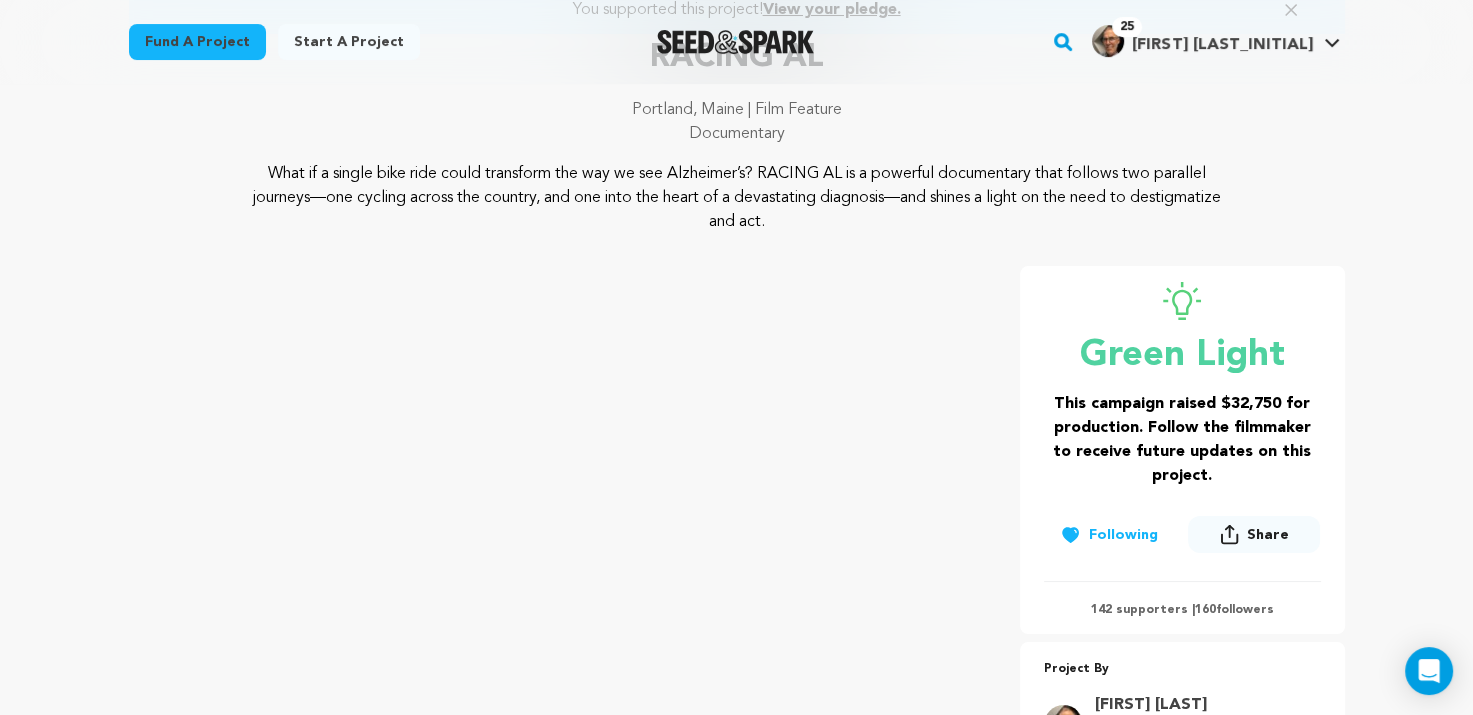 scroll, scrollTop: 0, scrollLeft: 0, axis: both 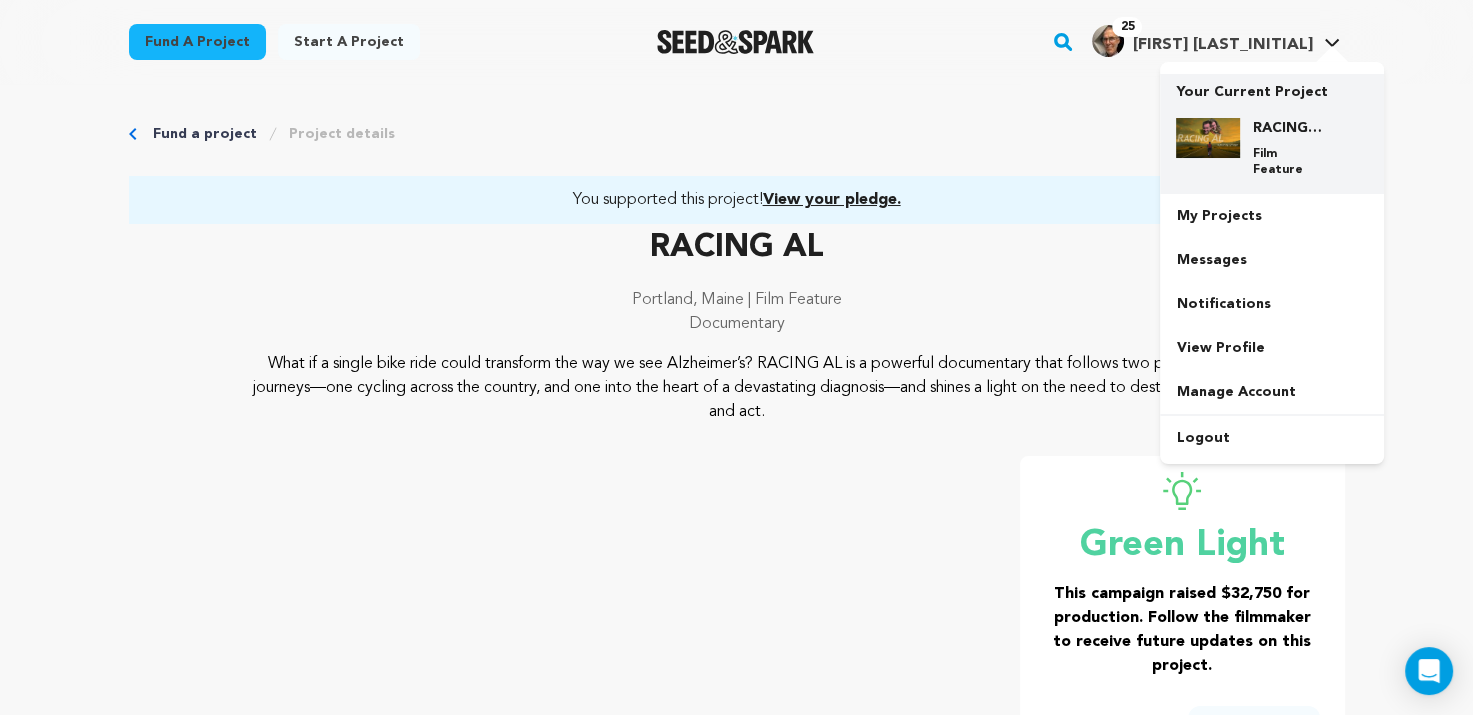 click at bounding box center (1208, 138) 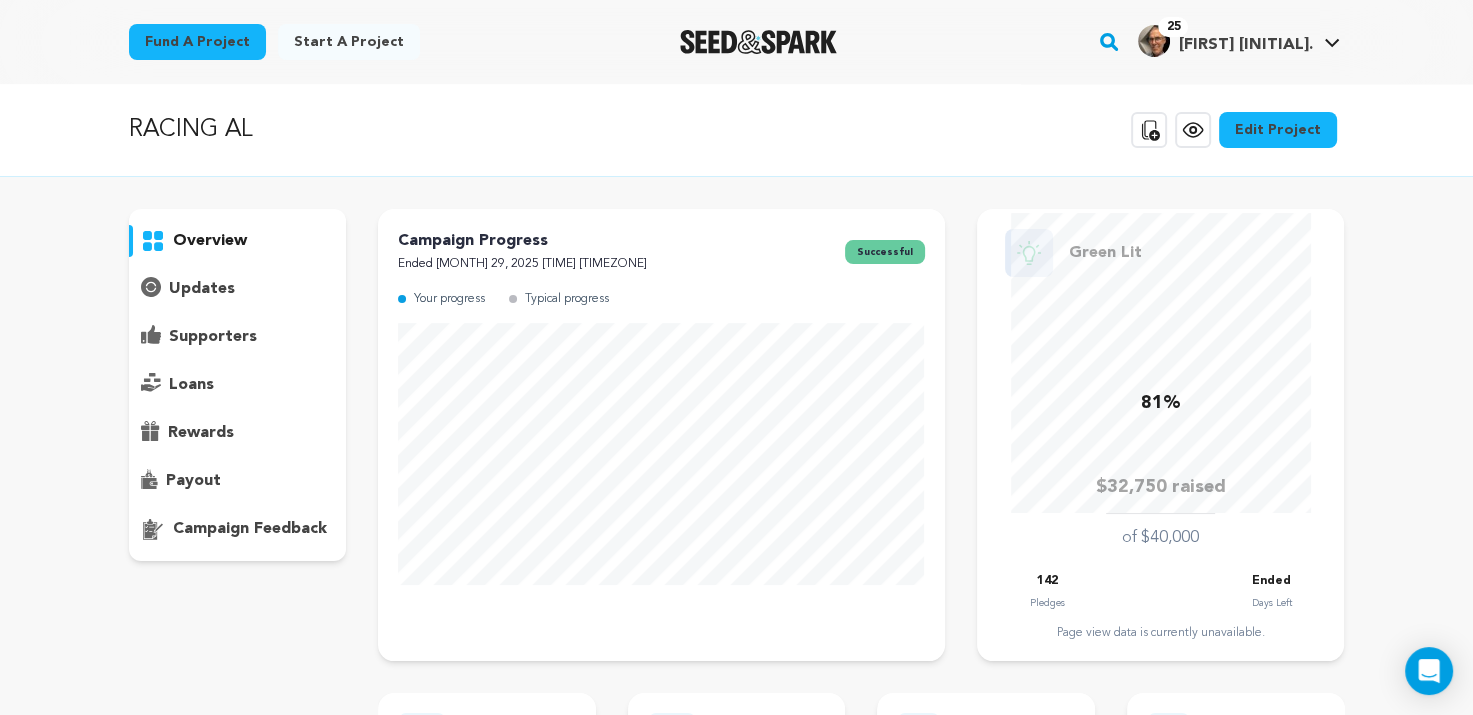 scroll, scrollTop: 100, scrollLeft: 0, axis: vertical 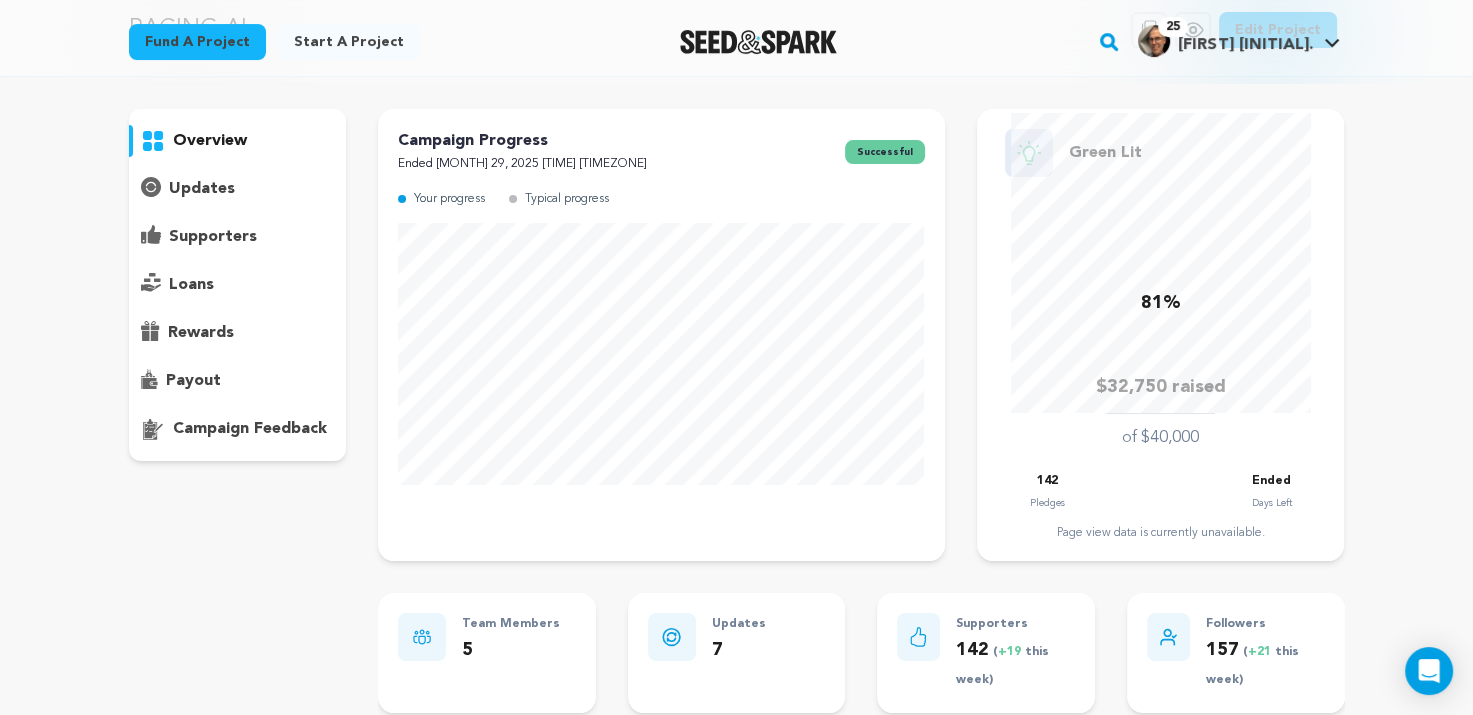 click on "supporters" at bounding box center (213, 237) 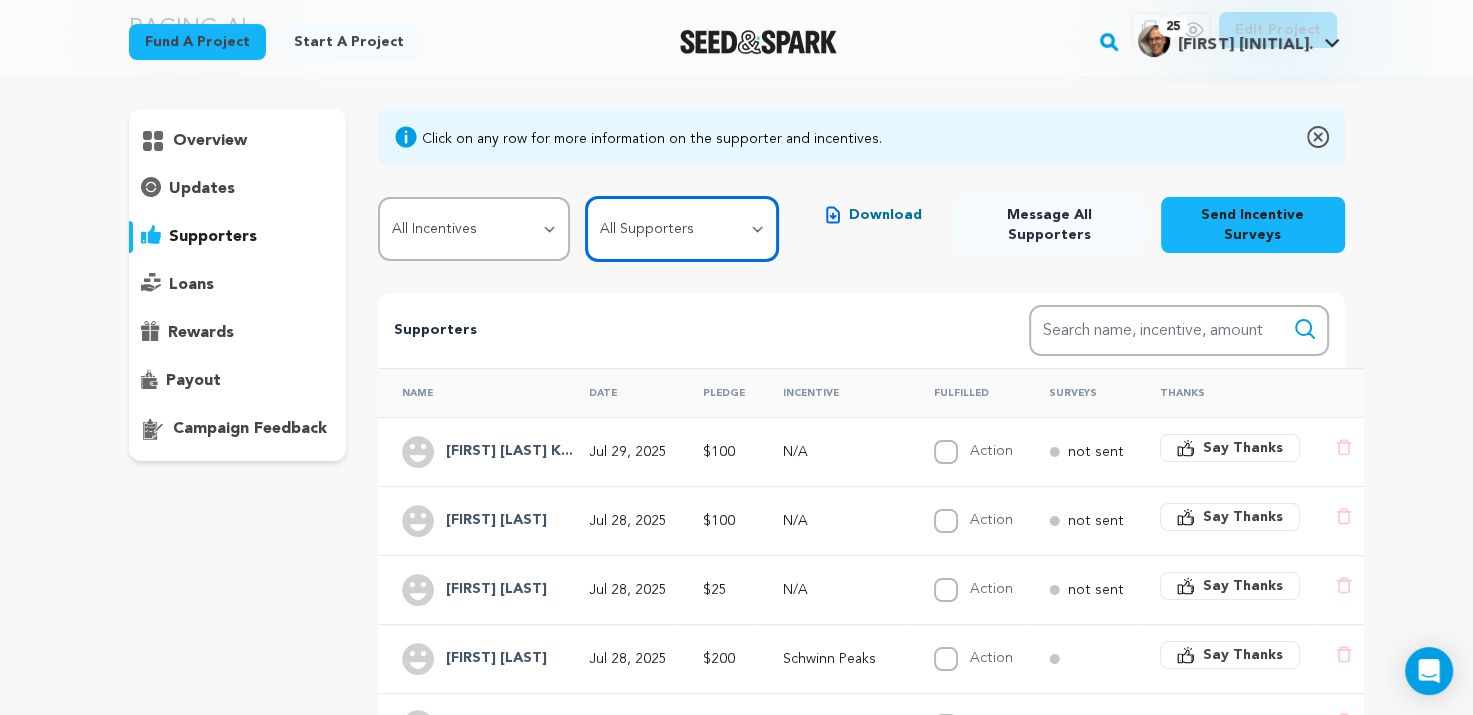 click on "All Supporters
Survey not sent Survey incomplete Survey complete Incentive not fulfilled Incentive fulfilled Declined charge" at bounding box center [682, 229] 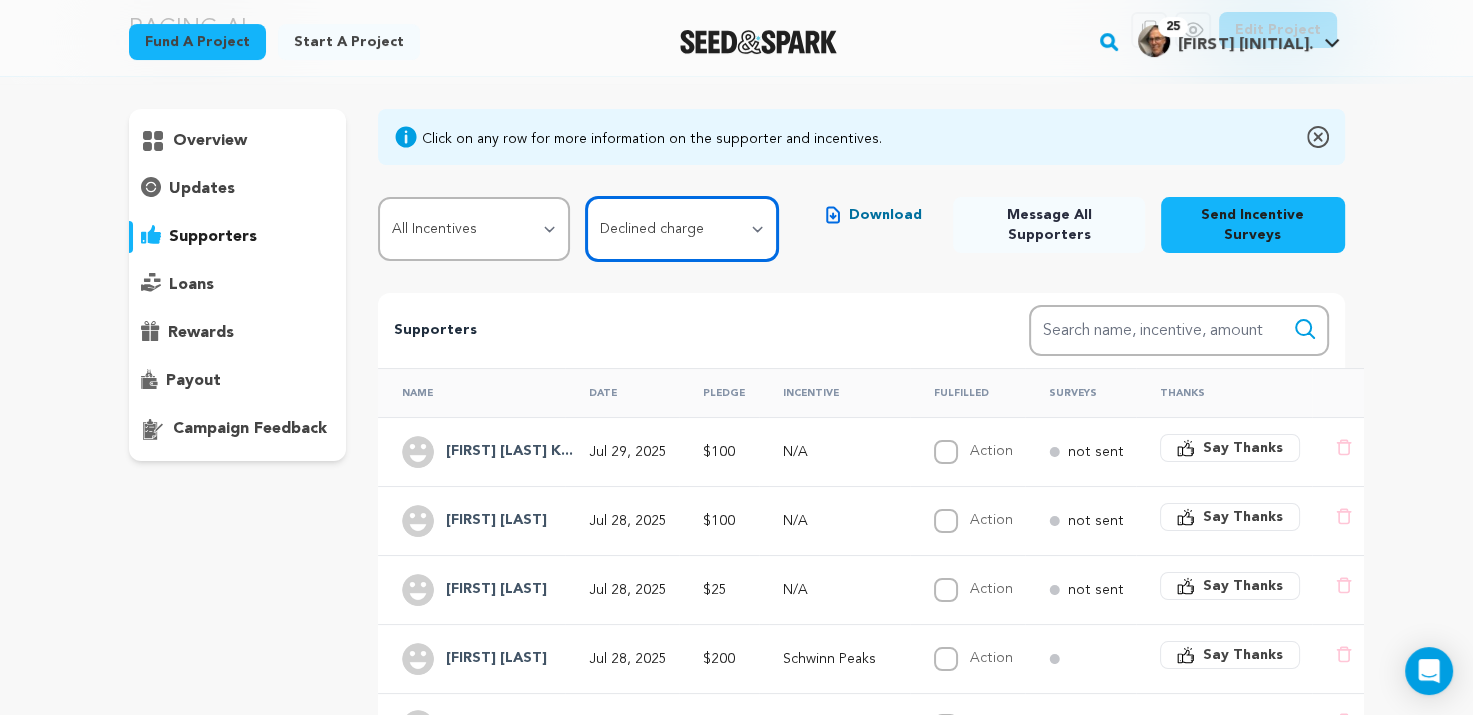 click on "All Supporters
Survey not sent Survey incomplete Survey complete Incentive not fulfilled Incentive fulfilled Declined charge" at bounding box center (682, 229) 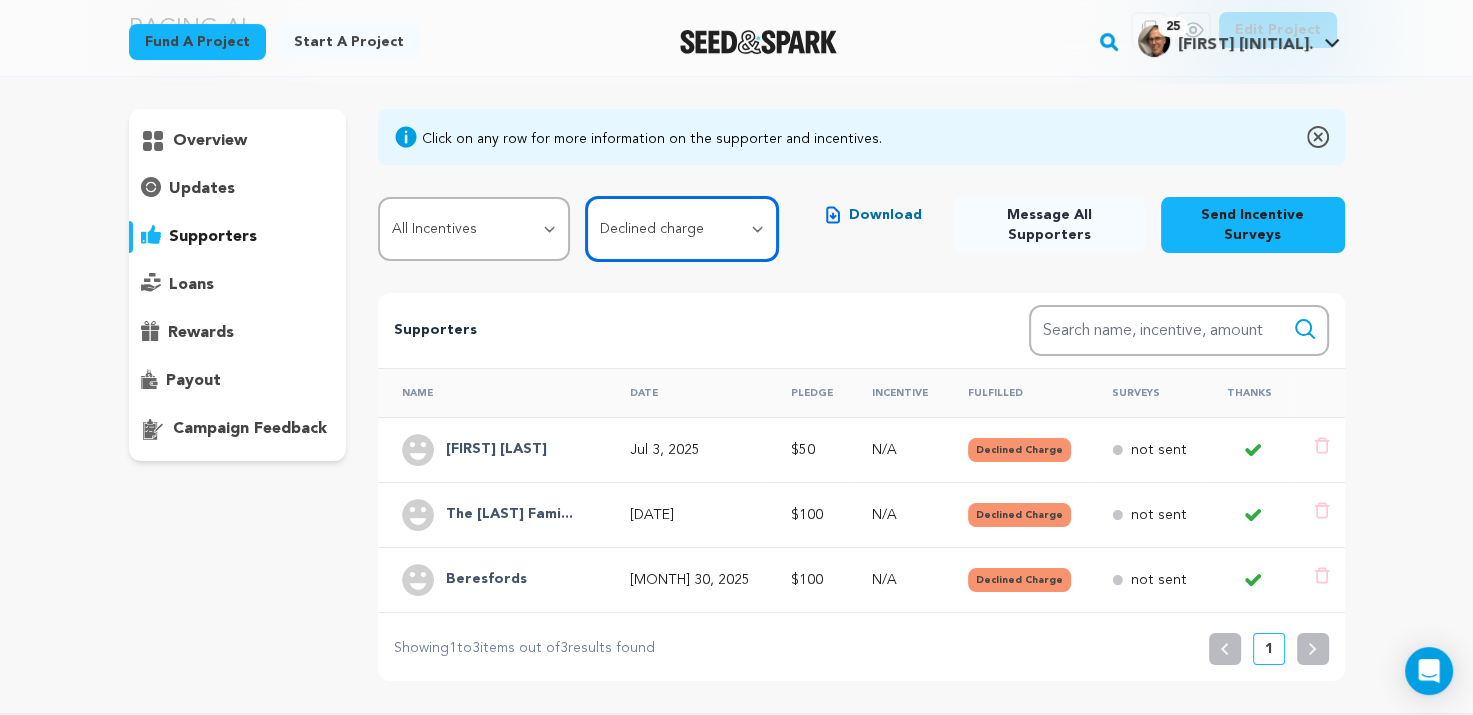 click on "All Supporters
Survey not sent Survey incomplete Survey complete Incentive not fulfilled Incentive fulfilled Declined charge" at bounding box center [682, 229] 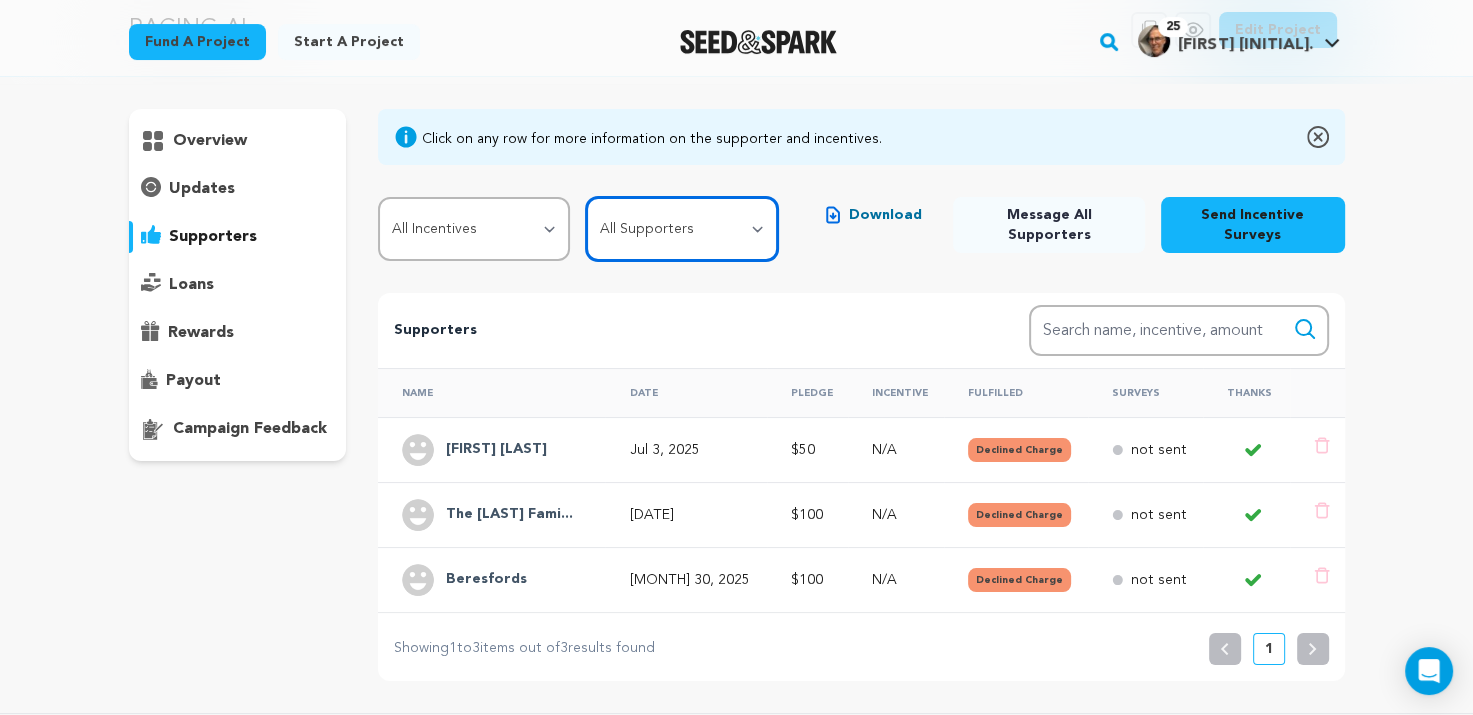 click on "All Supporters
Survey not sent Survey incomplete Survey complete Incentive not fulfilled Incentive fulfilled Declined charge" at bounding box center (682, 229) 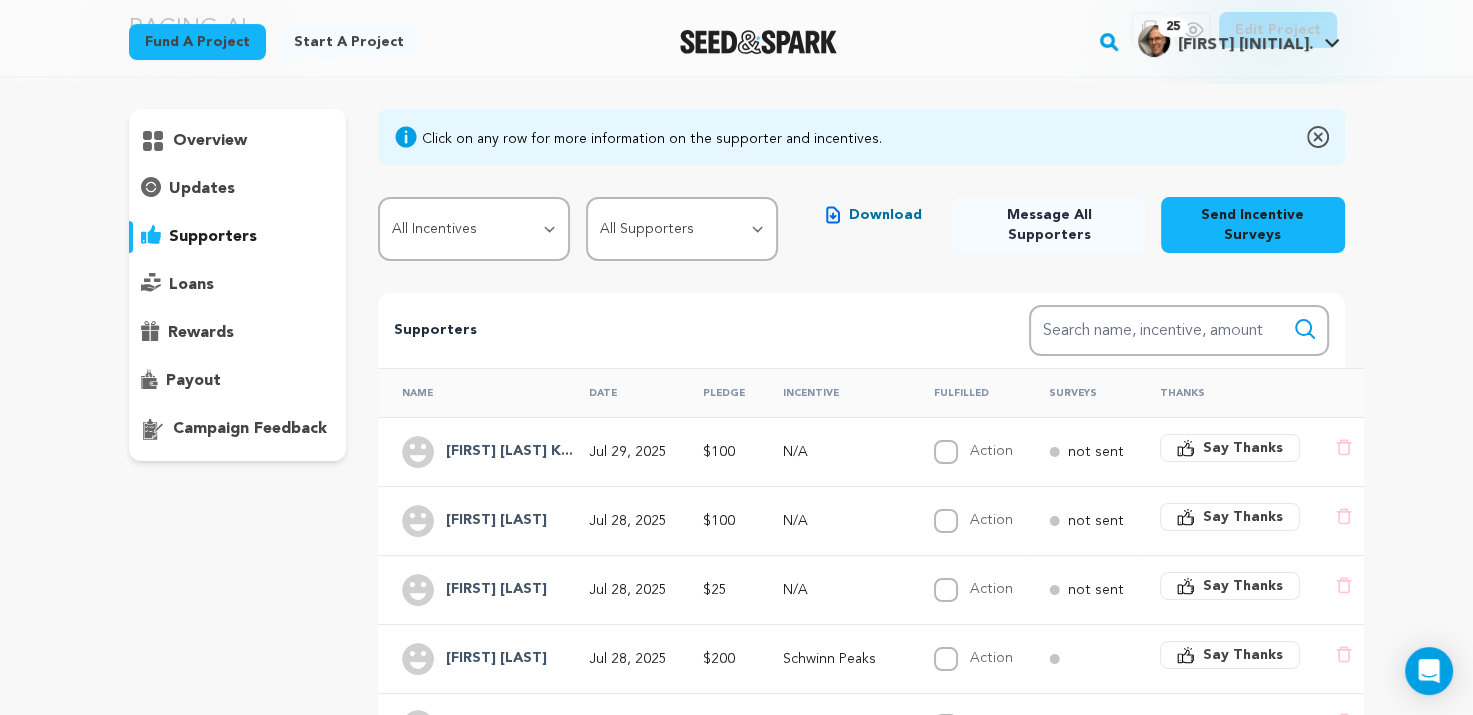 click on "Say Thanks" at bounding box center (1243, 448) 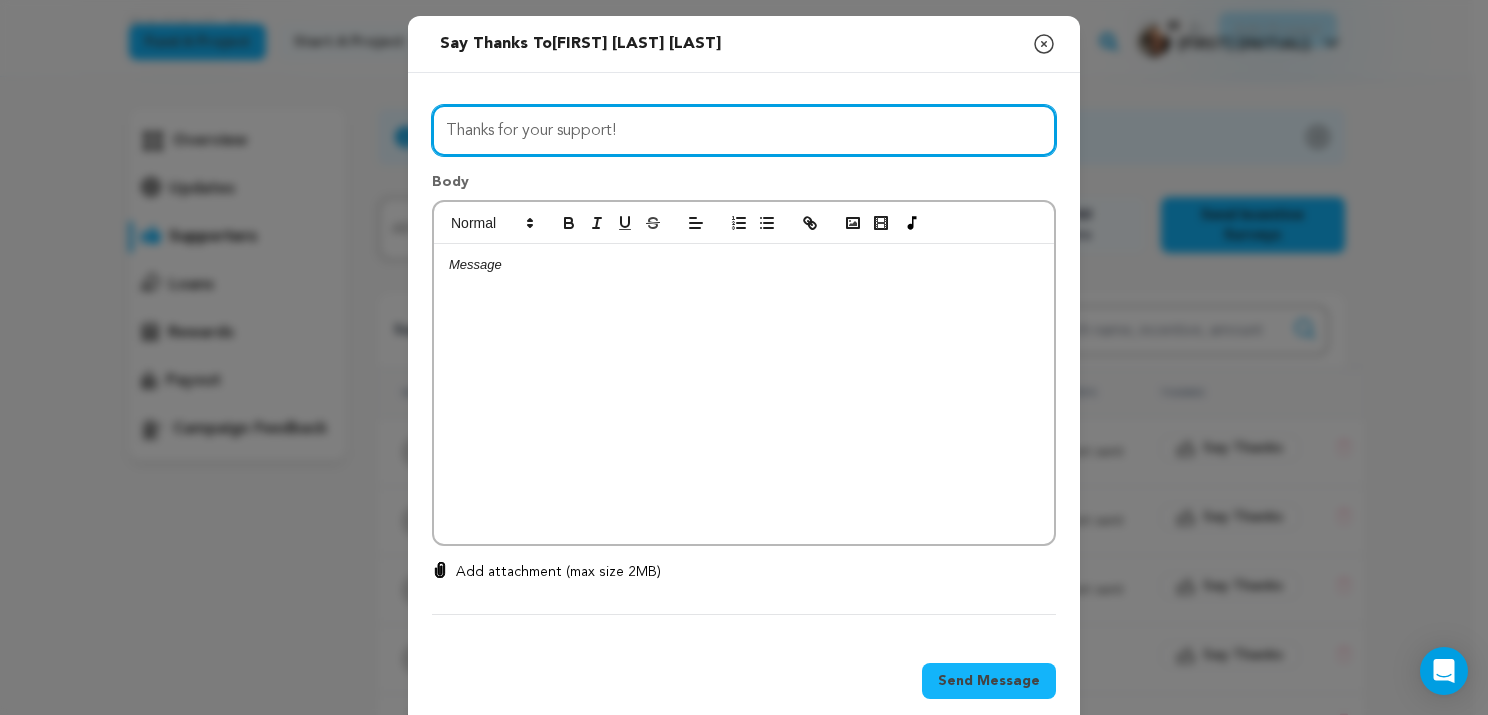 click on "Thanks for your support!" at bounding box center (744, 130) 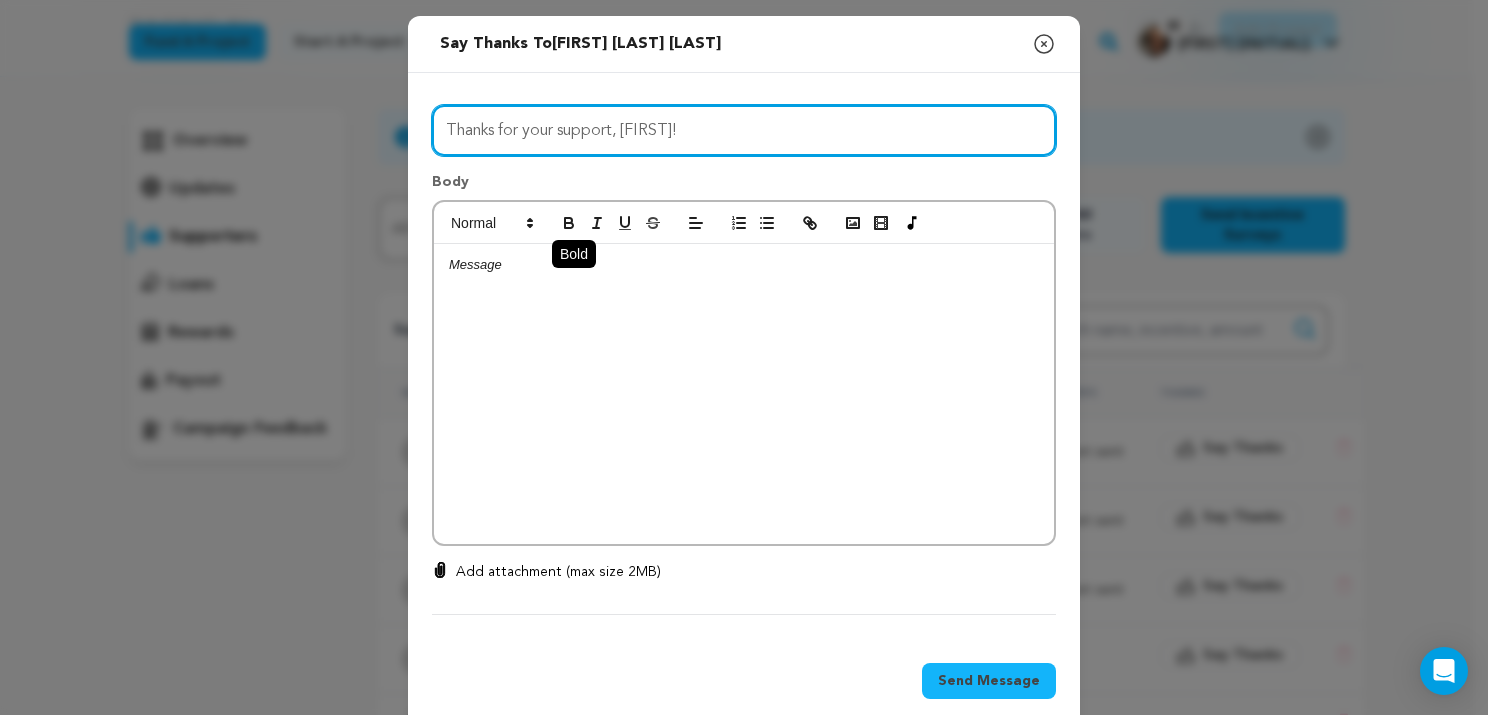 type on "Thanks for your support, [FIRST]!" 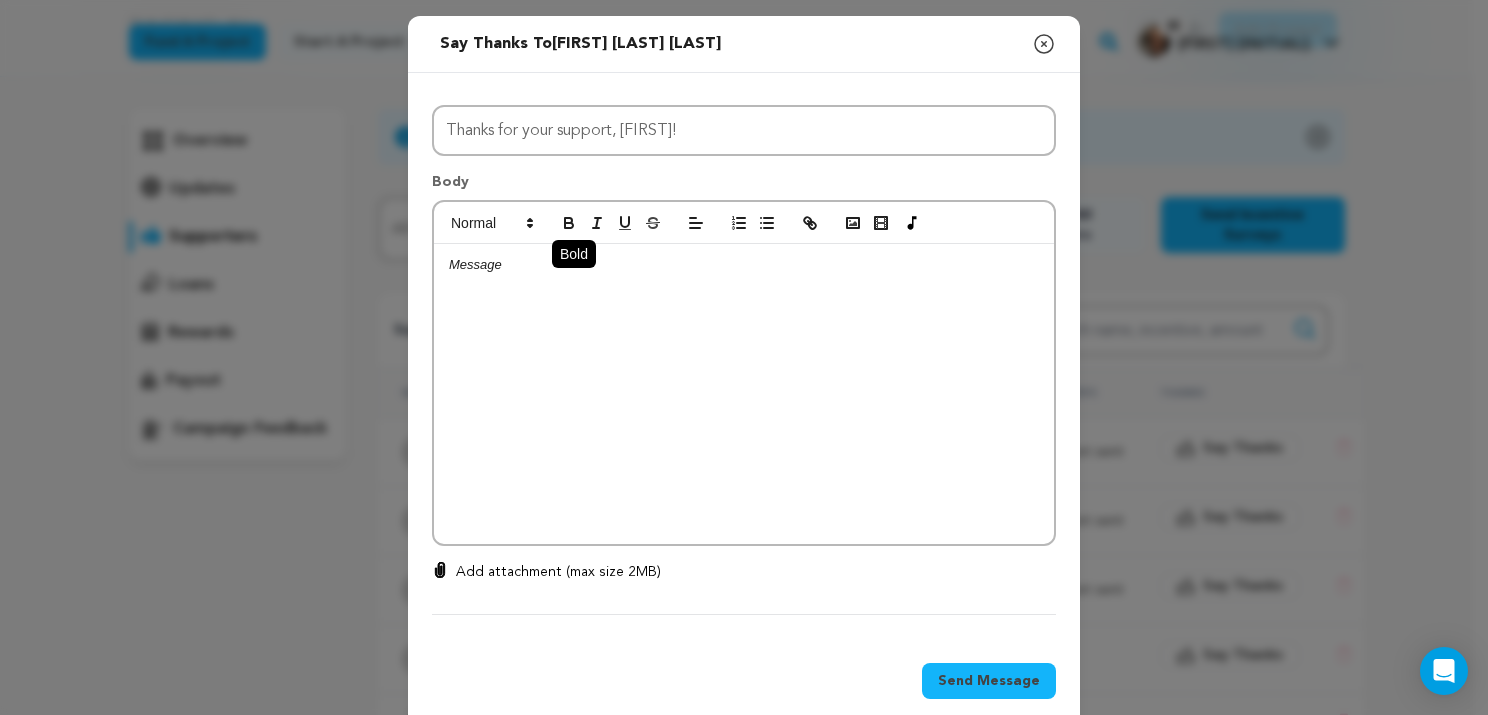 click at bounding box center [569, 223] 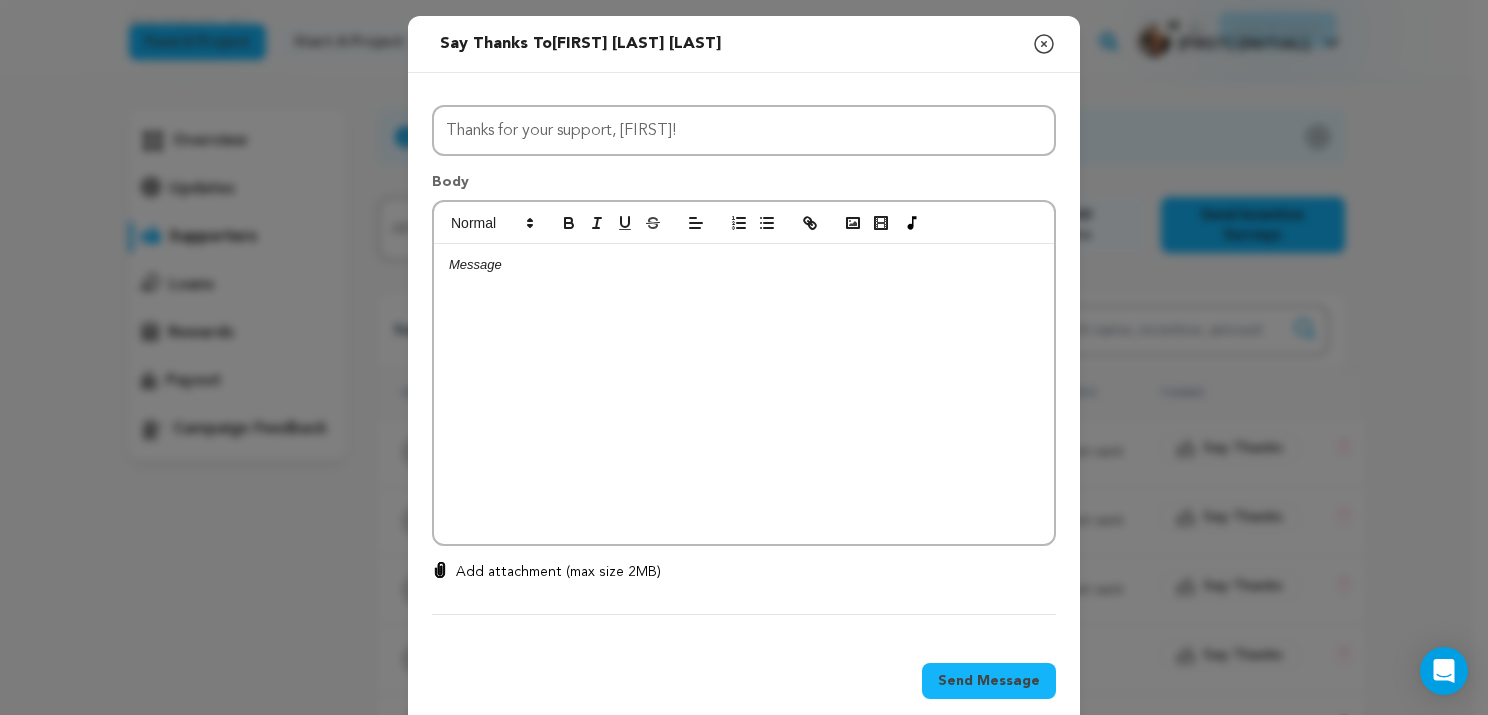 click on "﻿" at bounding box center [744, 265] 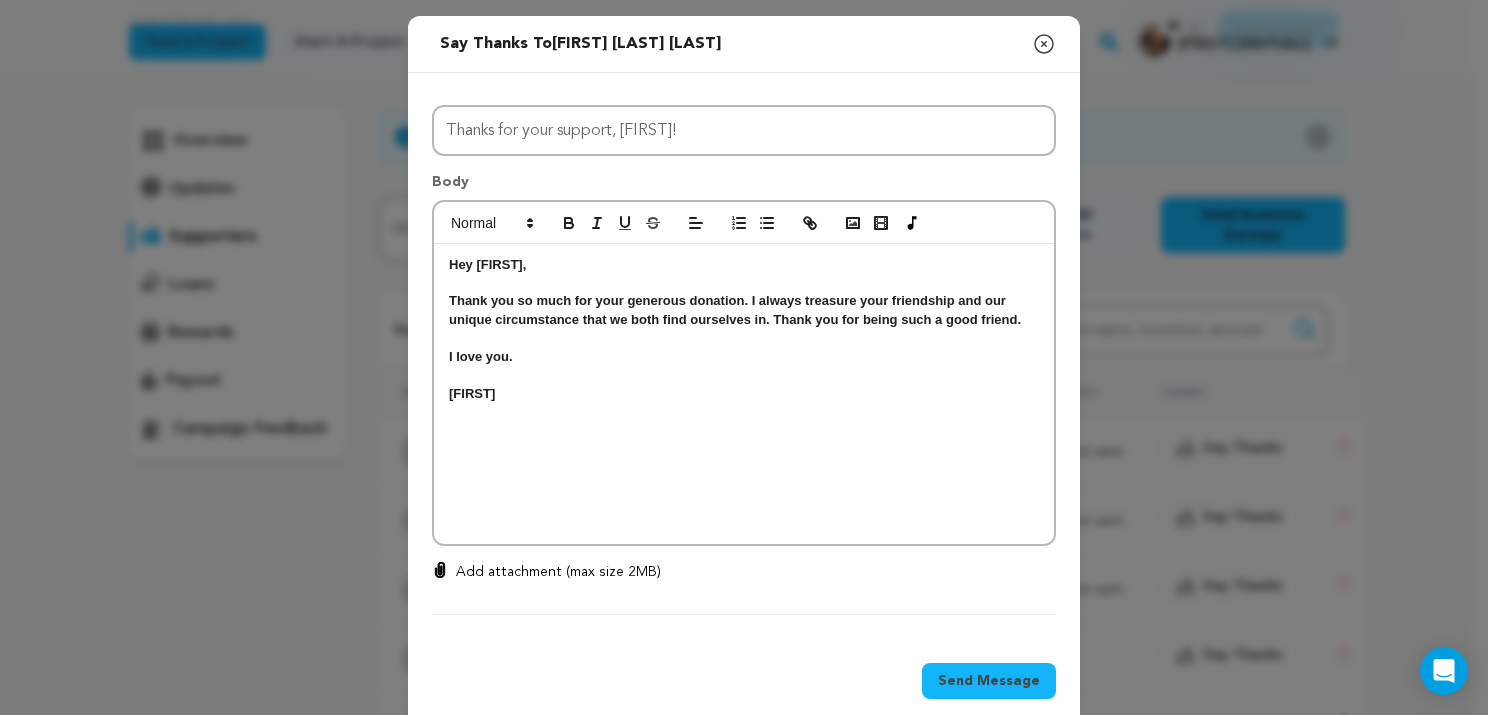 click on "Send Message" at bounding box center (989, 681) 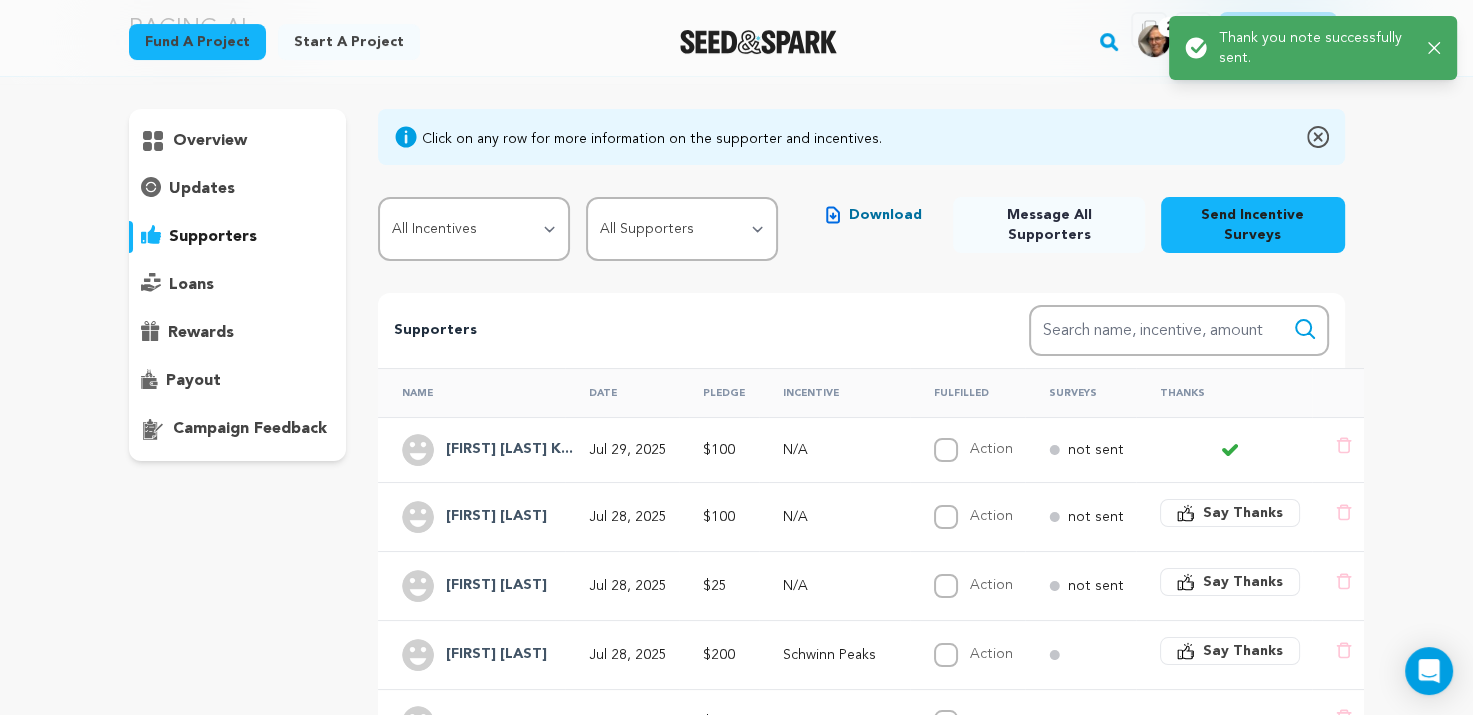 click on "Say Thanks" at bounding box center [1243, 513] 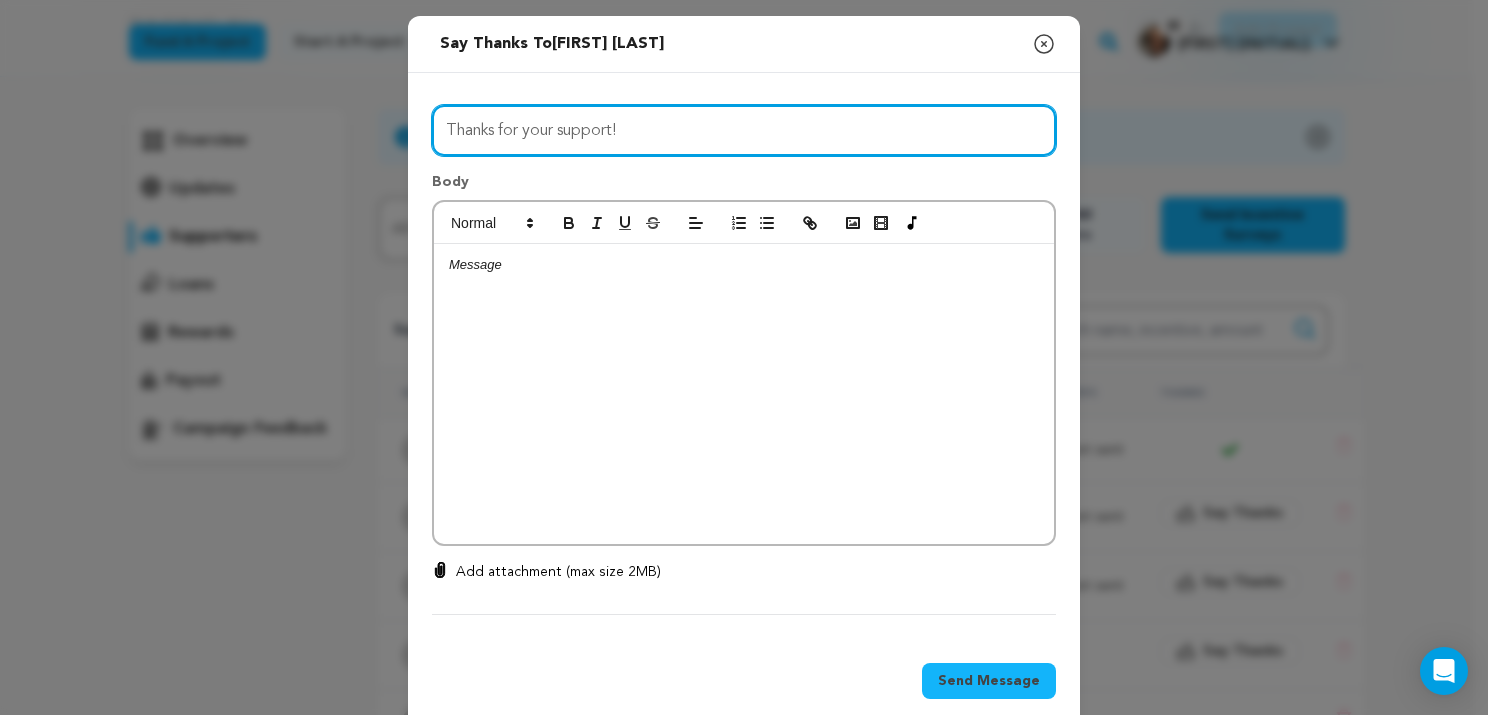 click on "Thanks for your support!" at bounding box center (744, 130) 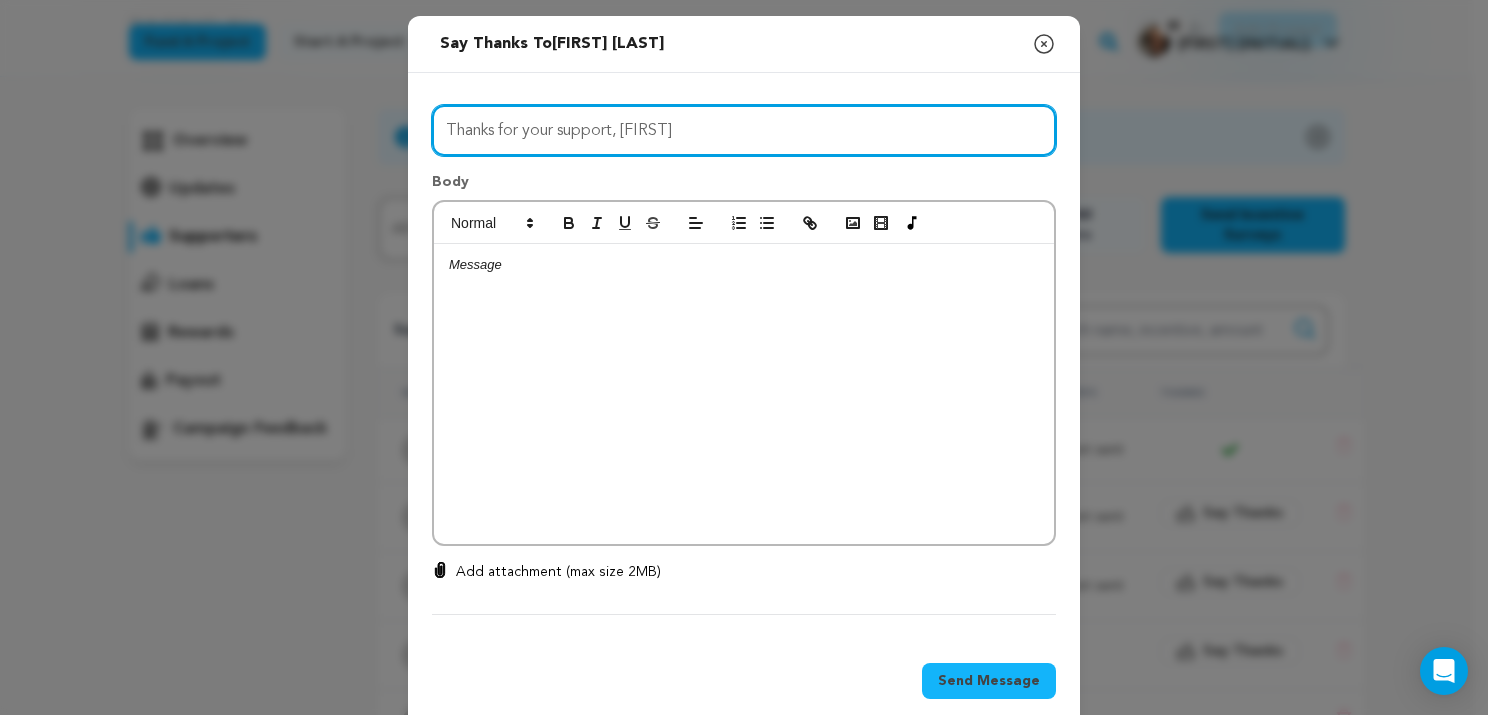 type on "Thanks for your support, [FIRST]" 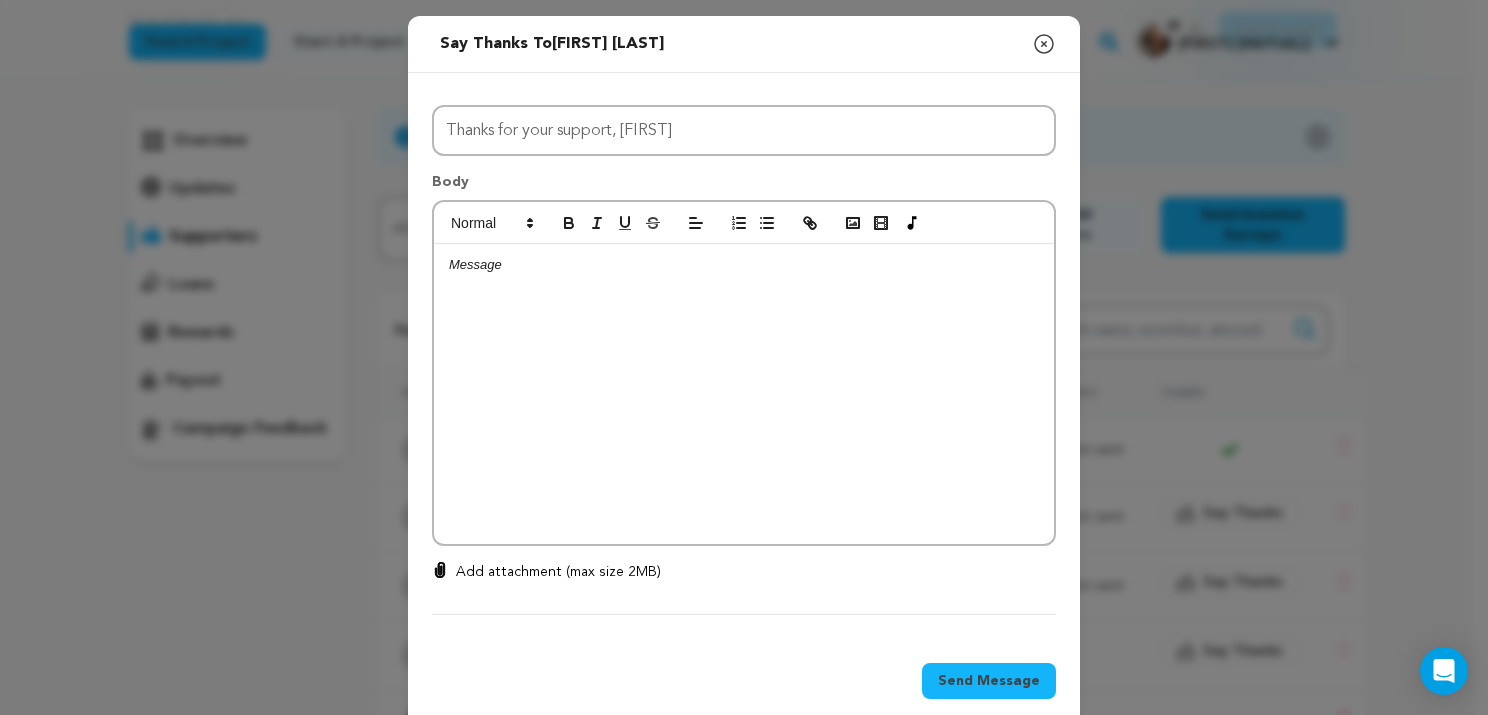 click at bounding box center (744, 394) 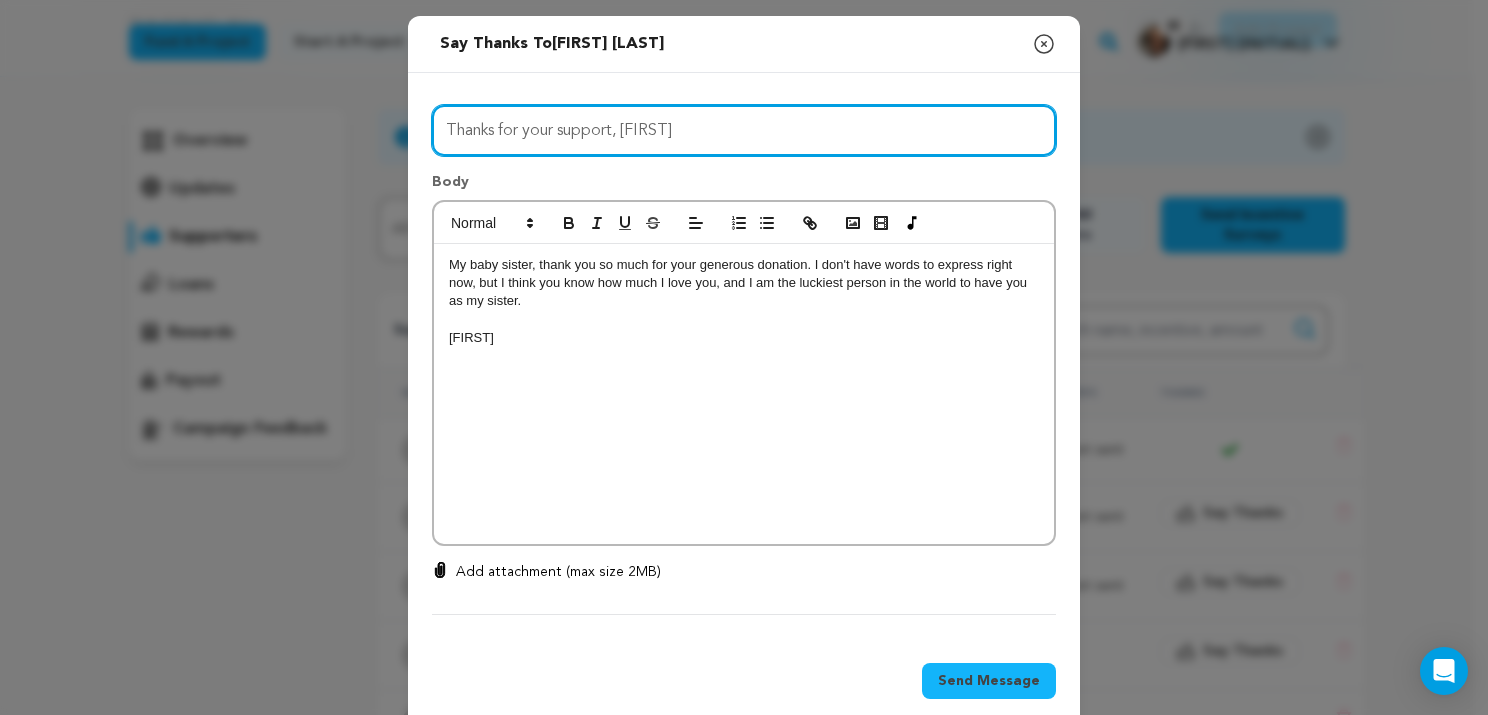 click on "Thanks for your support, [FIRST]" at bounding box center [744, 130] 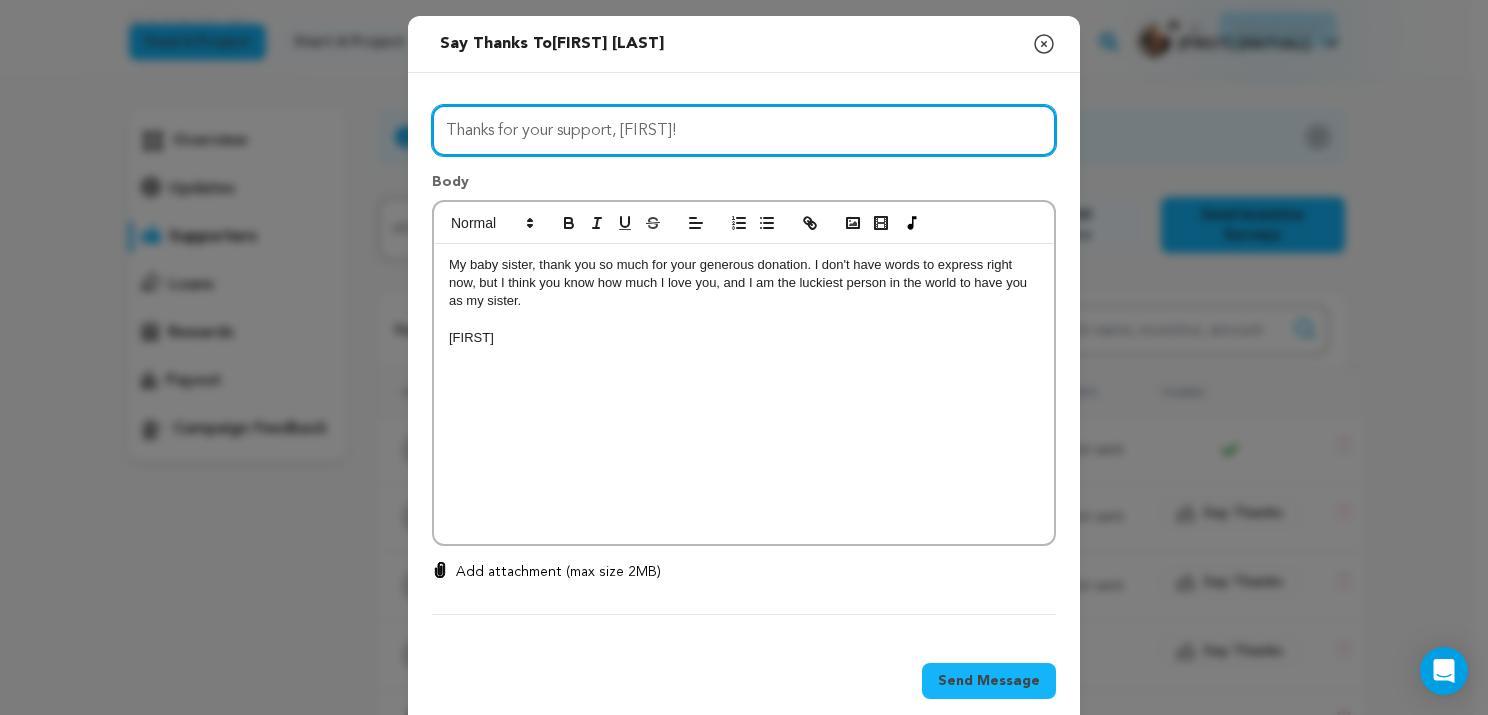 type on "Thanks for your support, [FIRST]!" 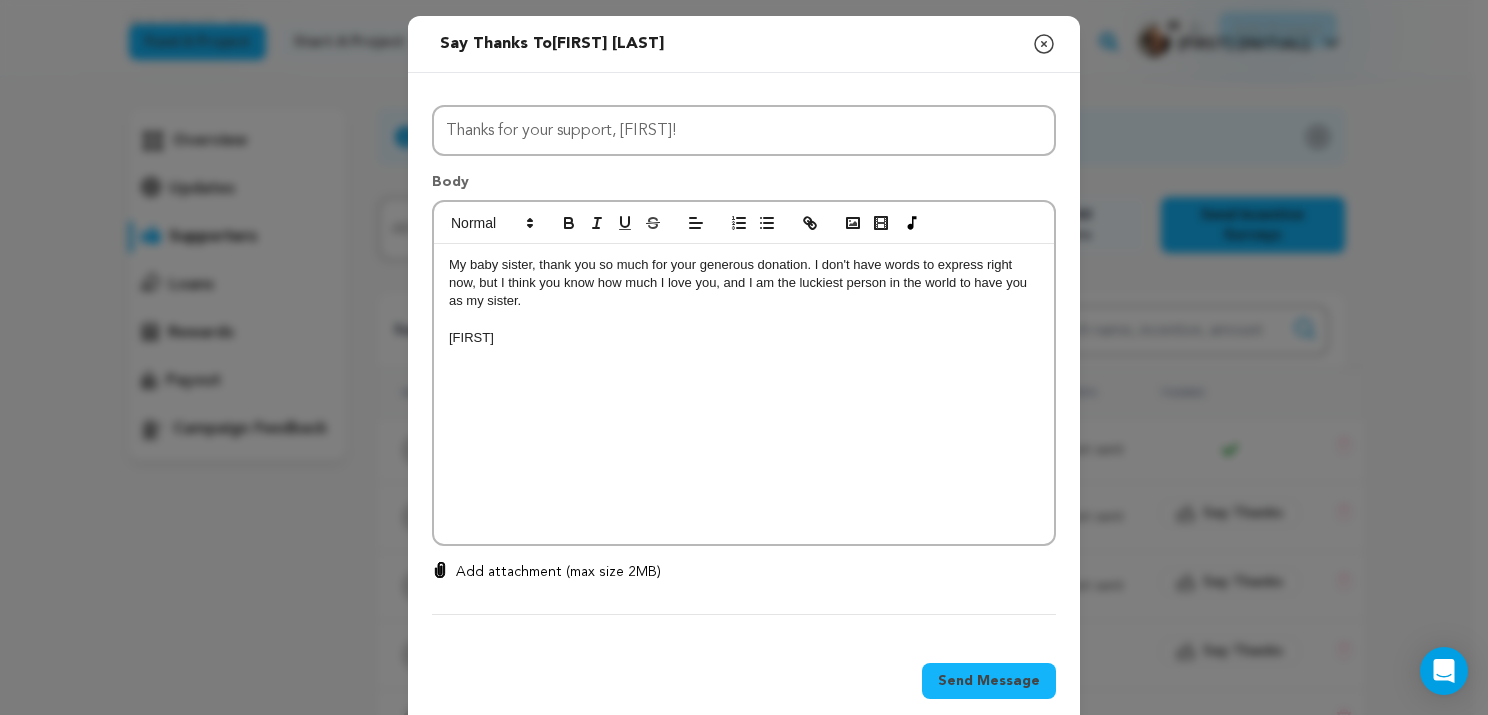 click on "[FIRST]" at bounding box center (744, 338) 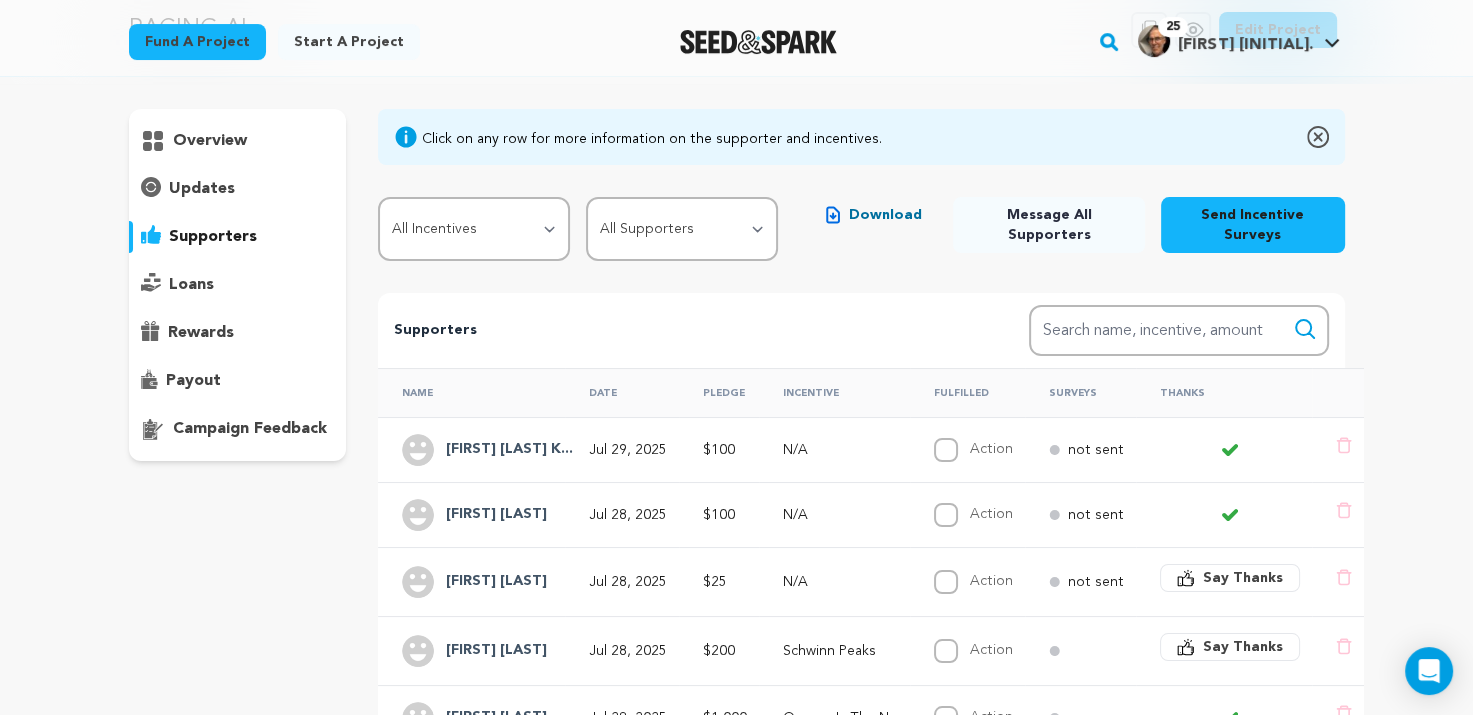 click on "Say Thanks" at bounding box center [1243, 578] 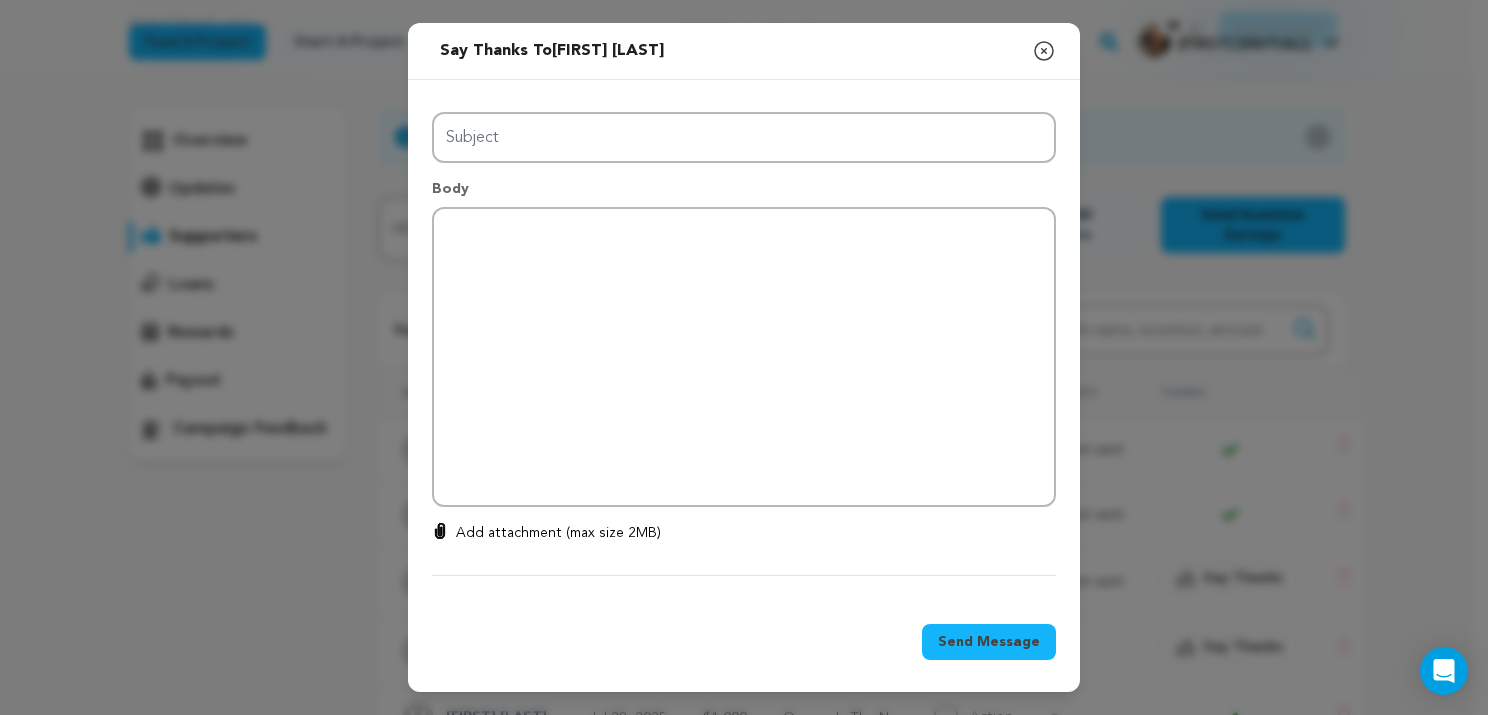 type on "Thanks for your support!" 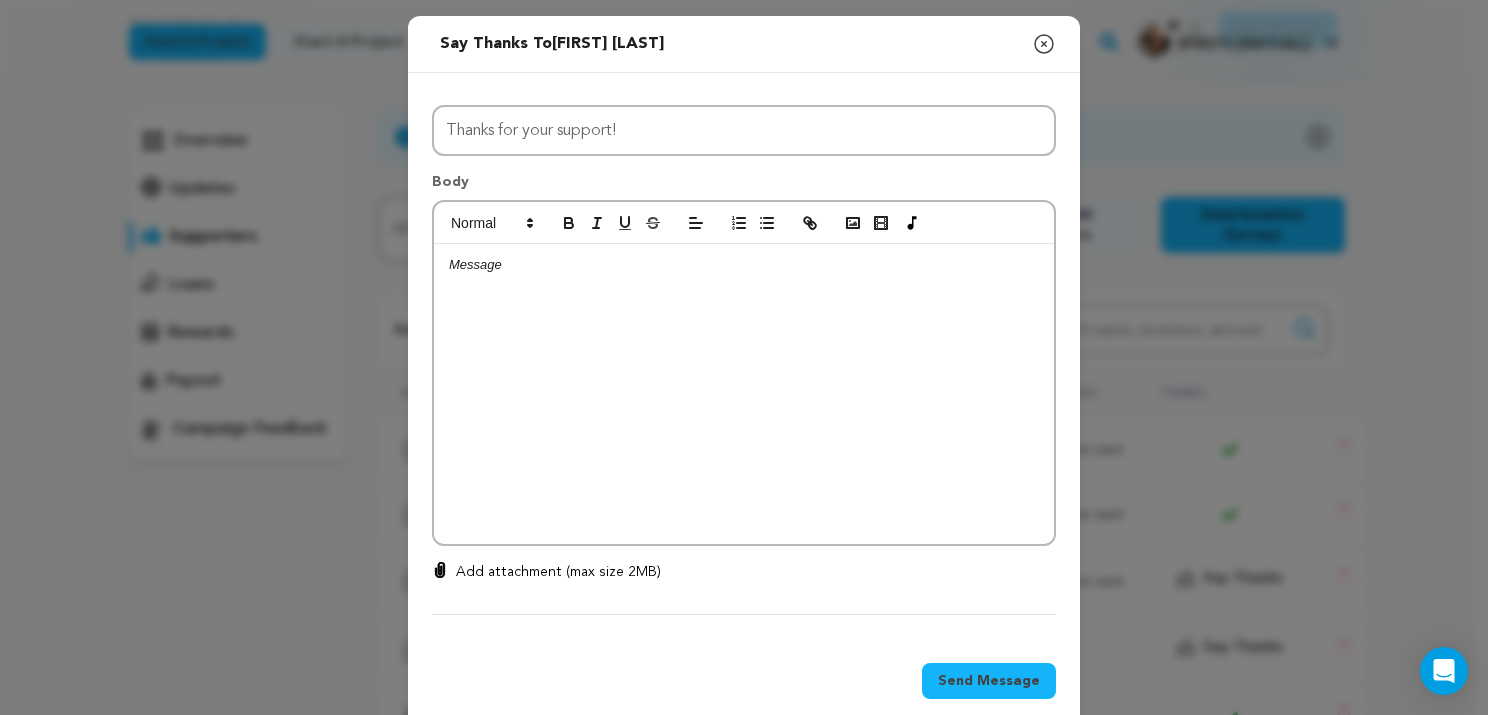 click 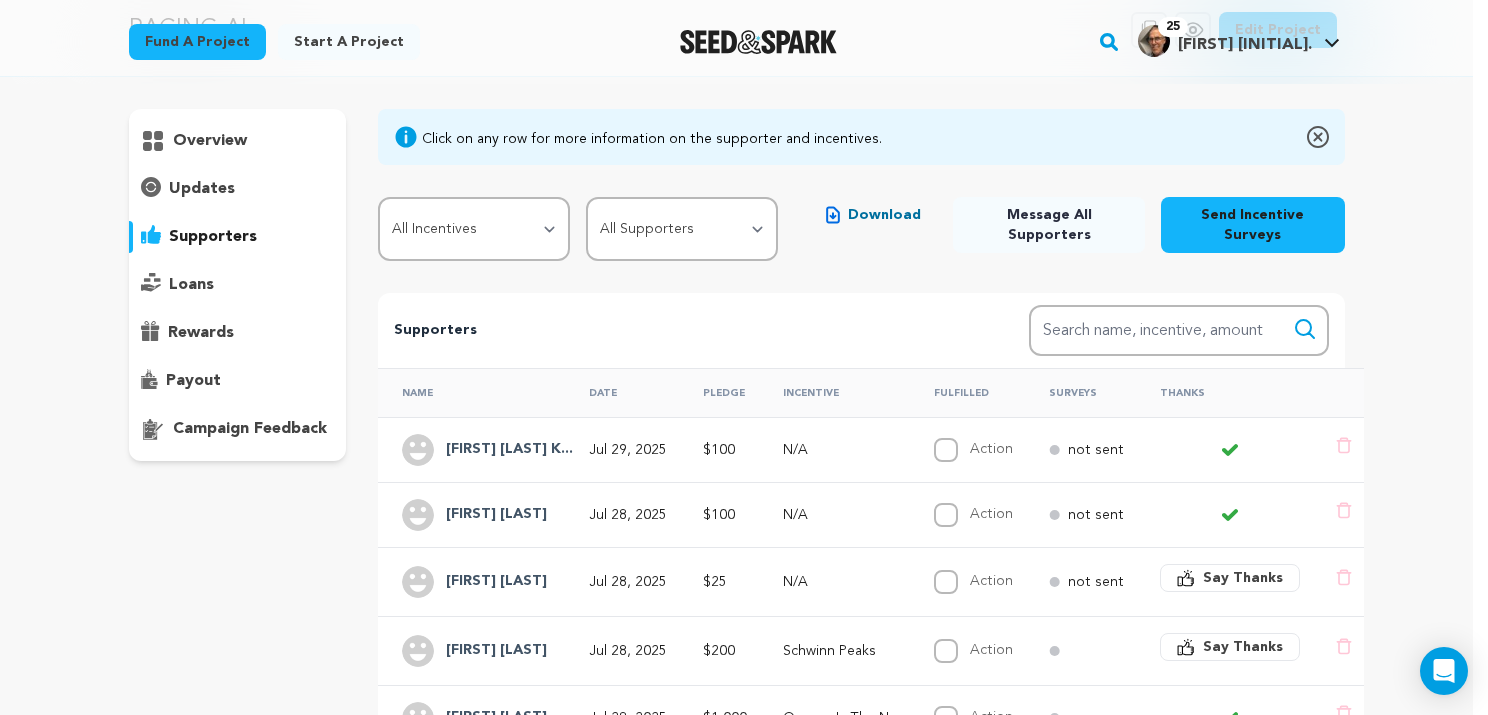 click on "Say Thanks" at bounding box center [1243, 578] 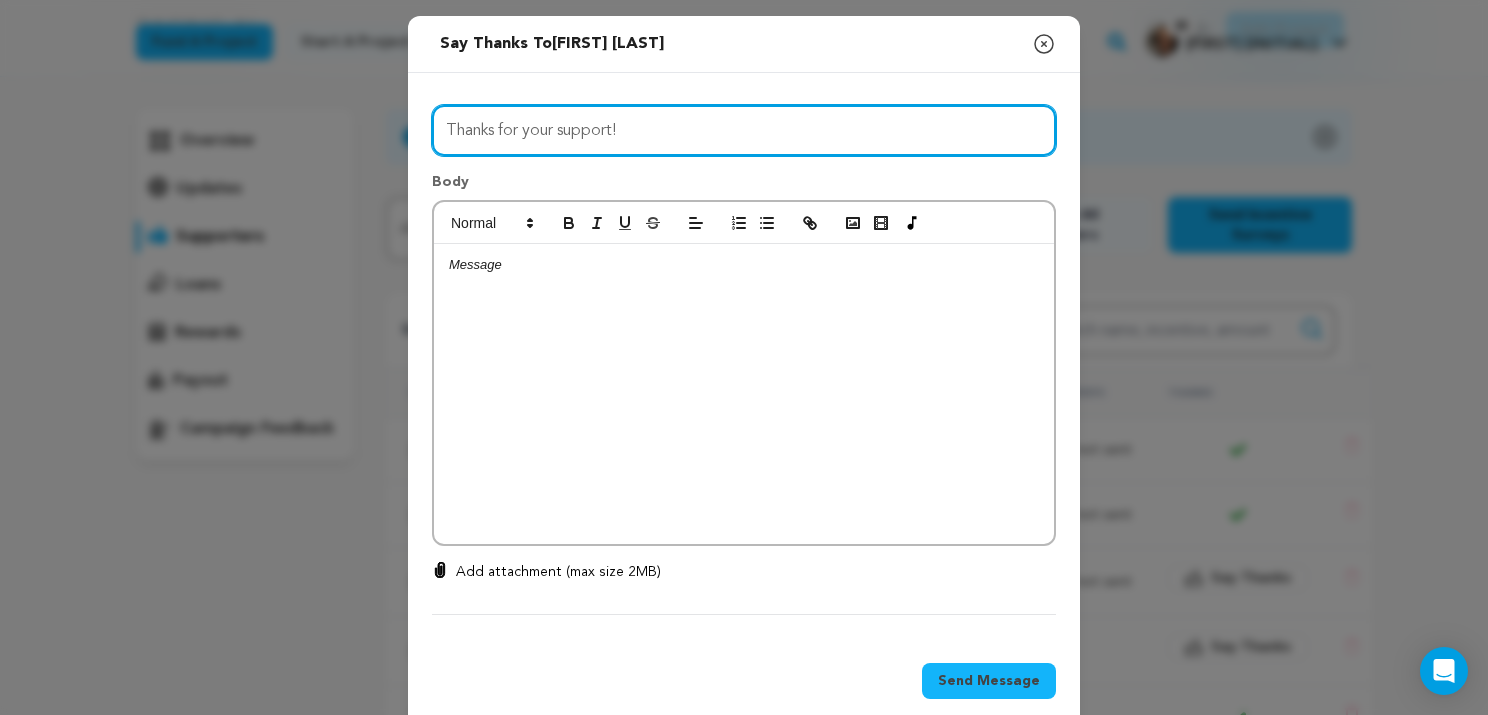 click on "Thanks for your support!" at bounding box center [744, 130] 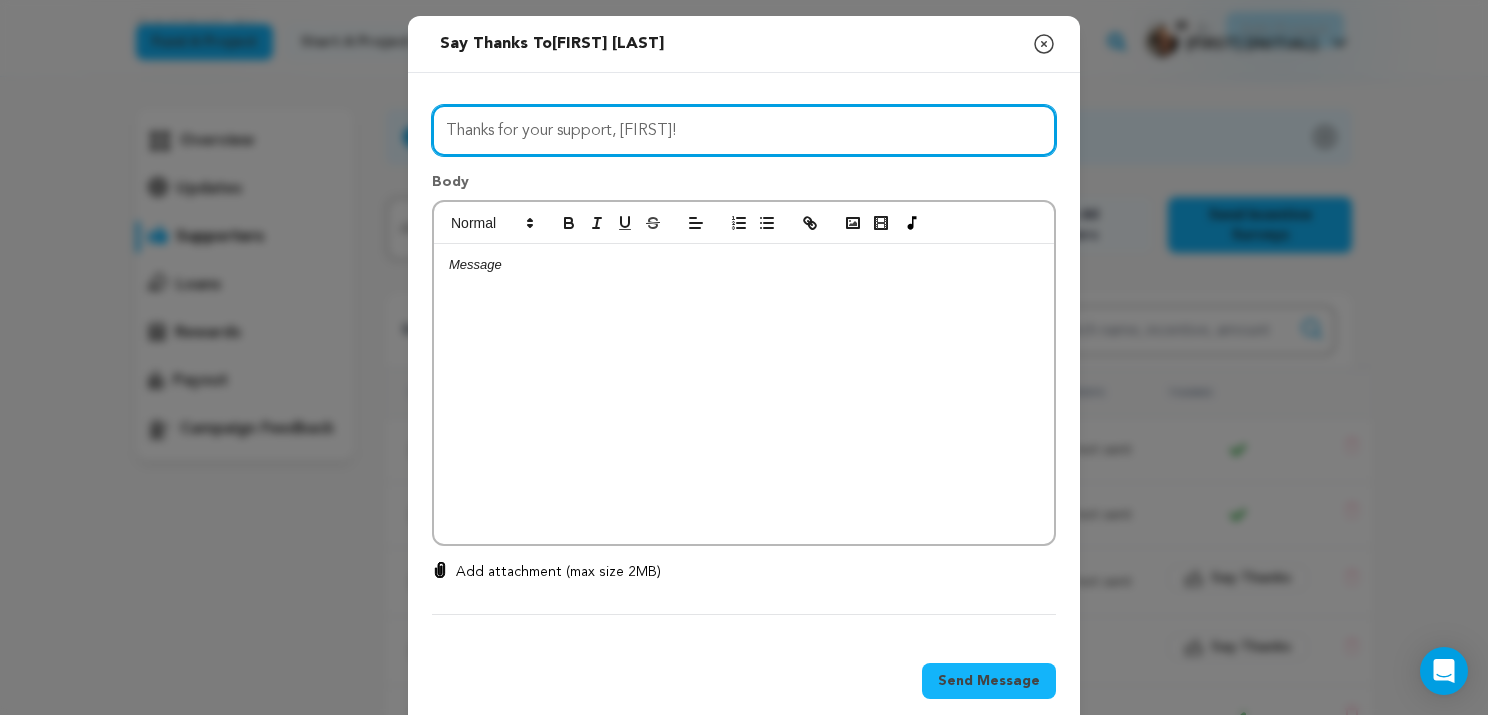 type on "Thanks for your support, [FIRST]!" 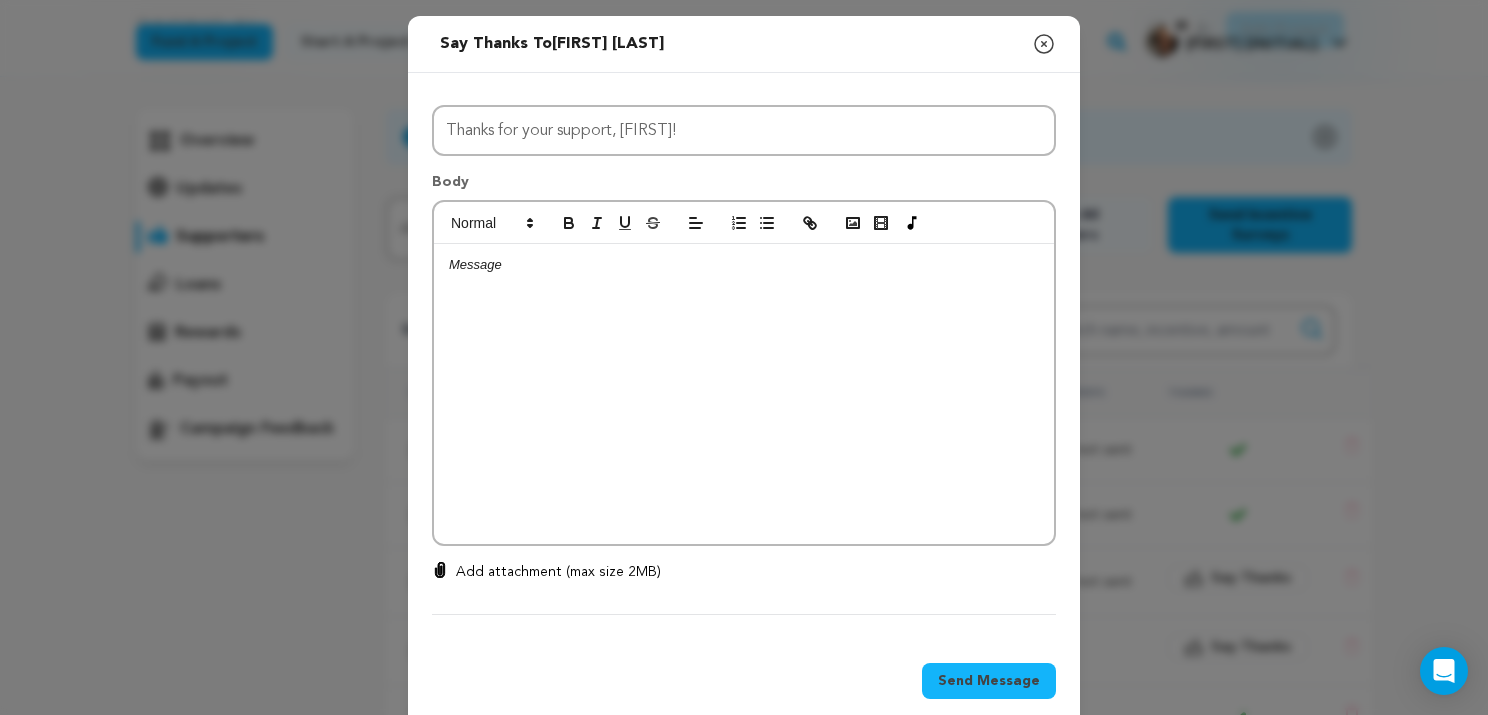 click at bounding box center [744, 394] 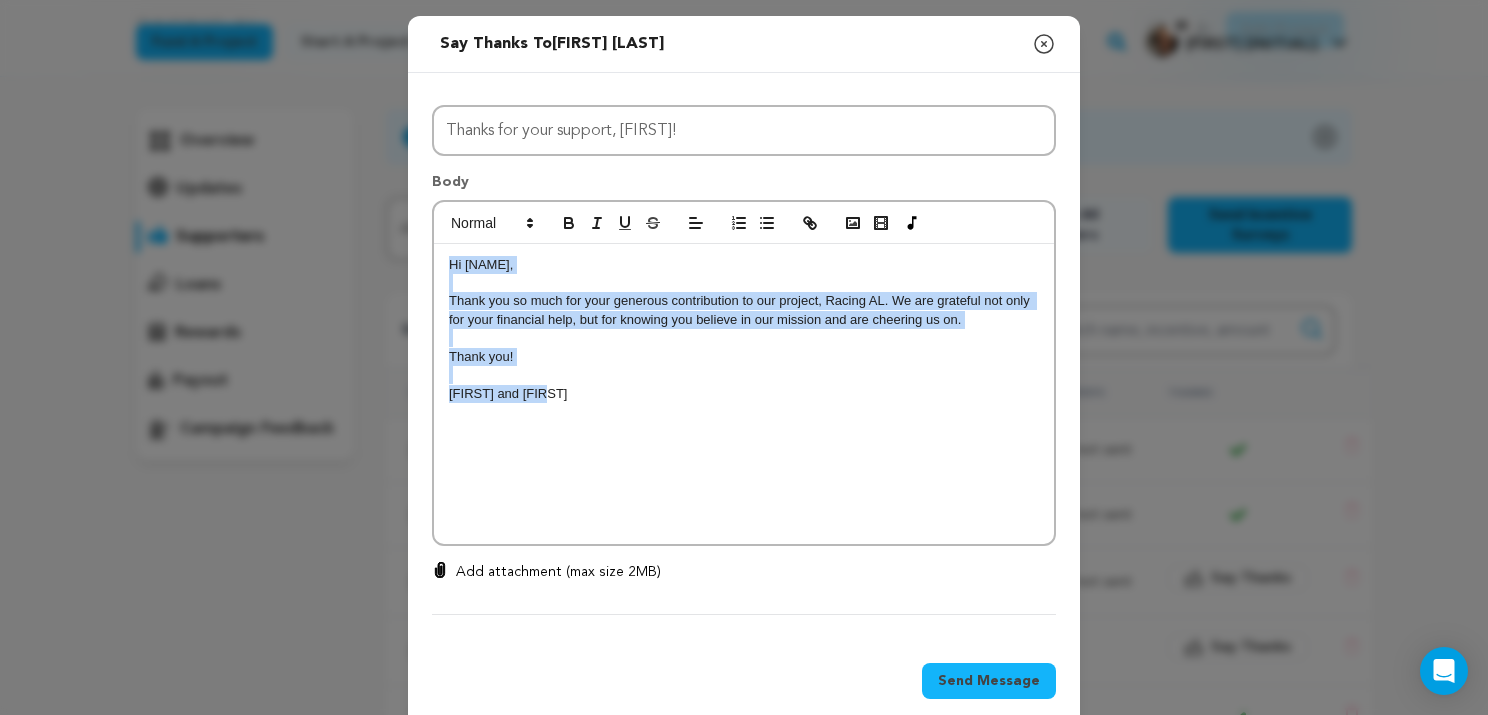 drag, startPoint x: 570, startPoint y: 395, endPoint x: 419, endPoint y: 254, distance: 206.59622 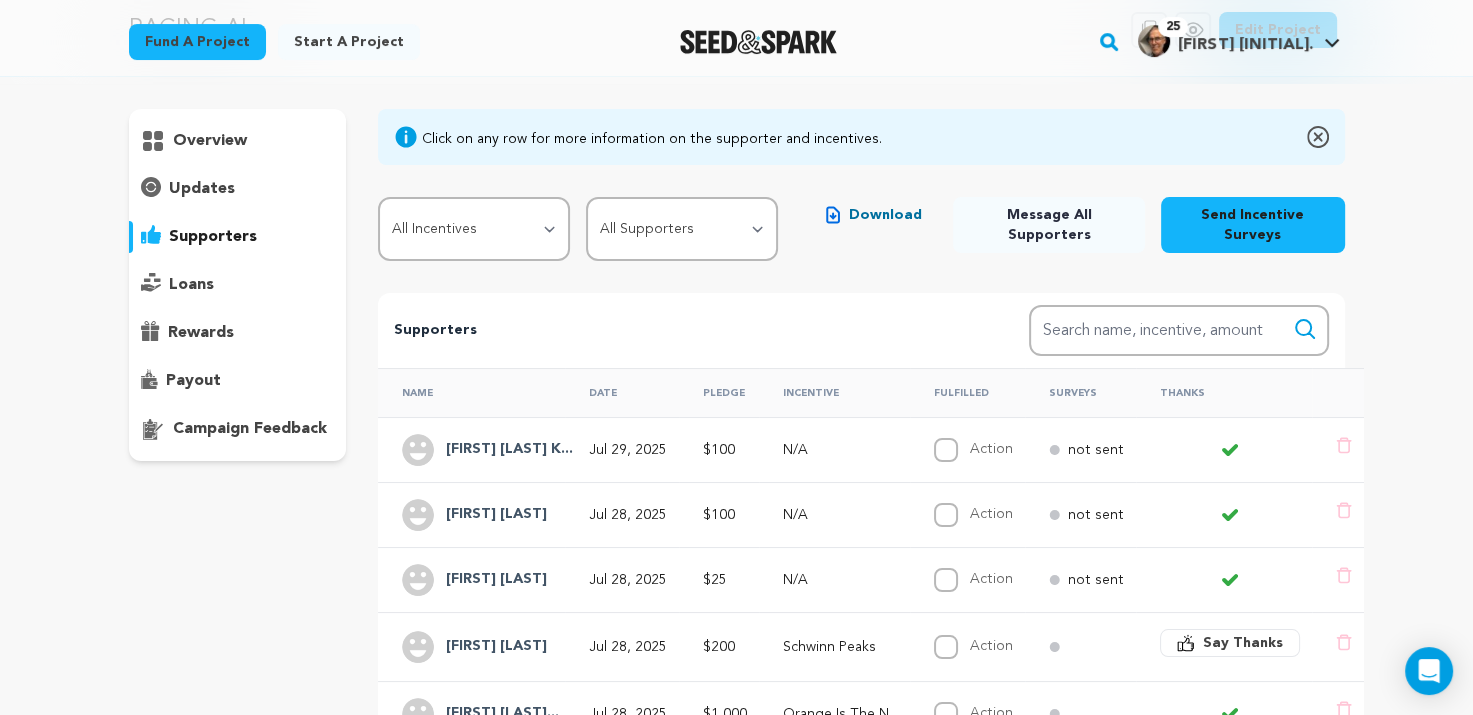 click on "Say Thanks" at bounding box center [1243, 643] 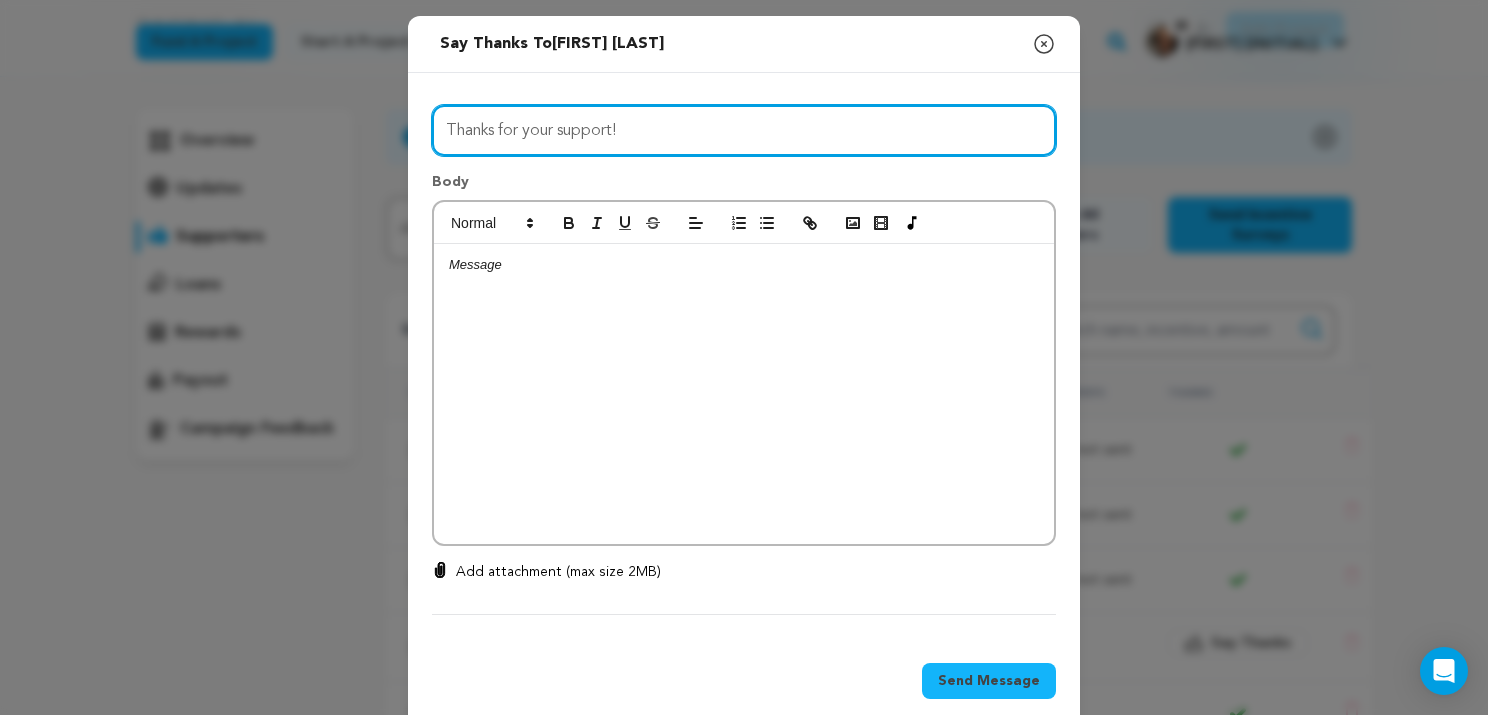 click on "Thanks for your support!" at bounding box center [744, 130] 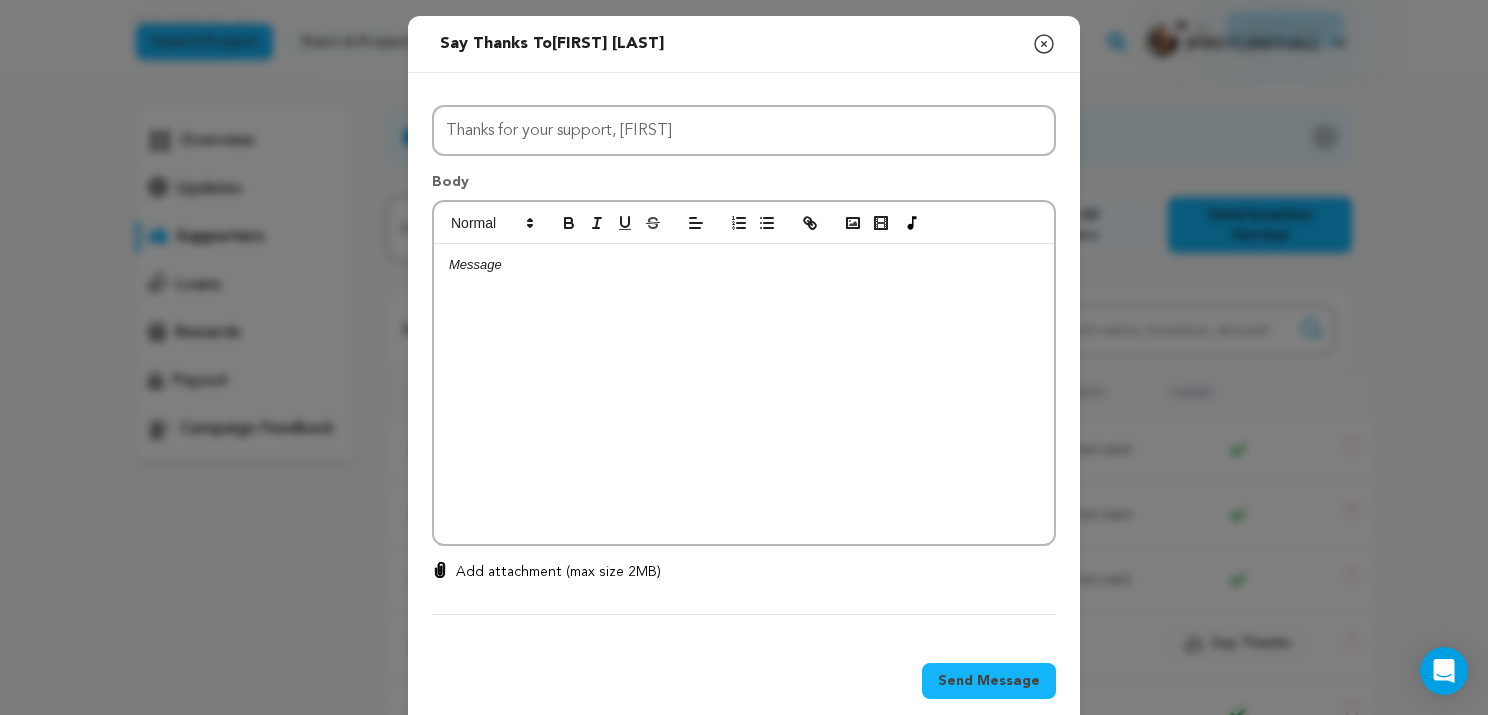 click at bounding box center [744, 265] 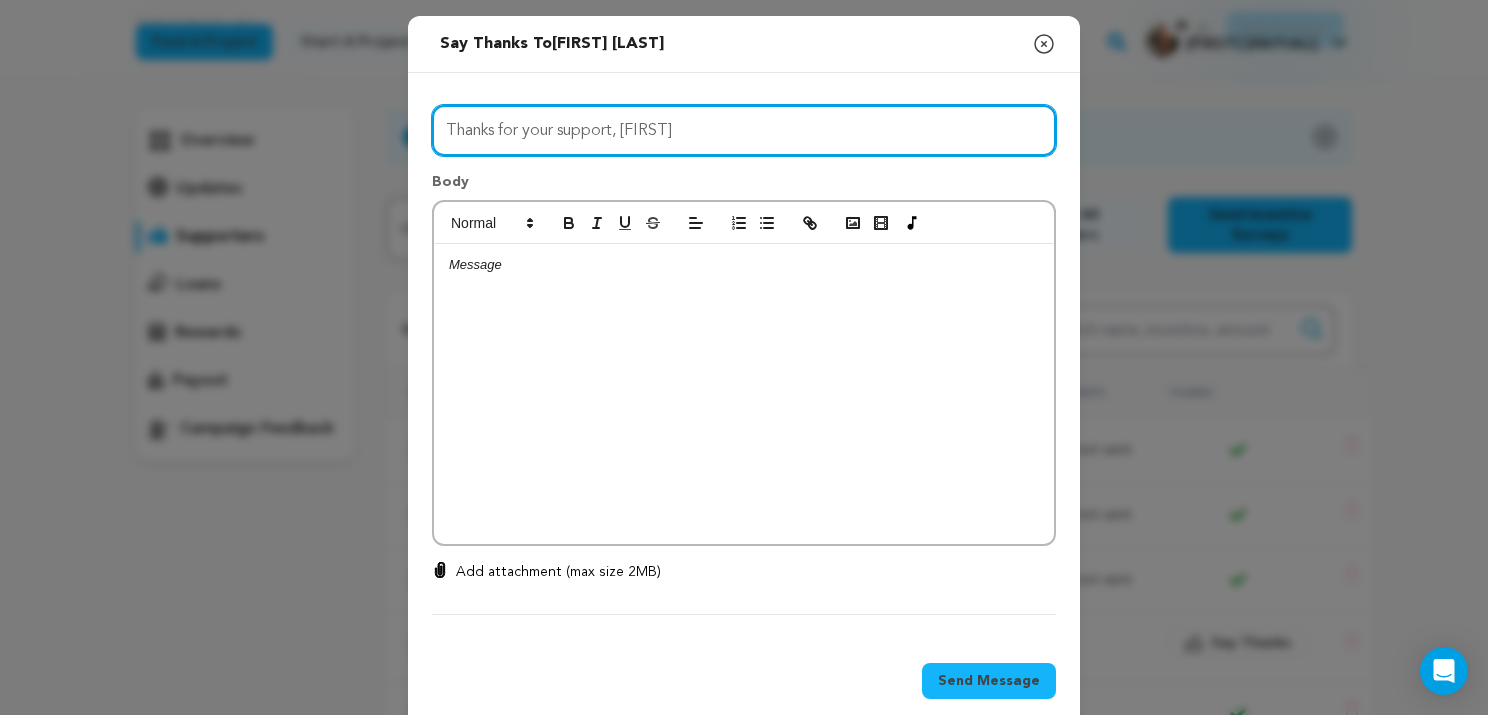 click on "Thanks for your support, [FIRST]" at bounding box center [744, 130] 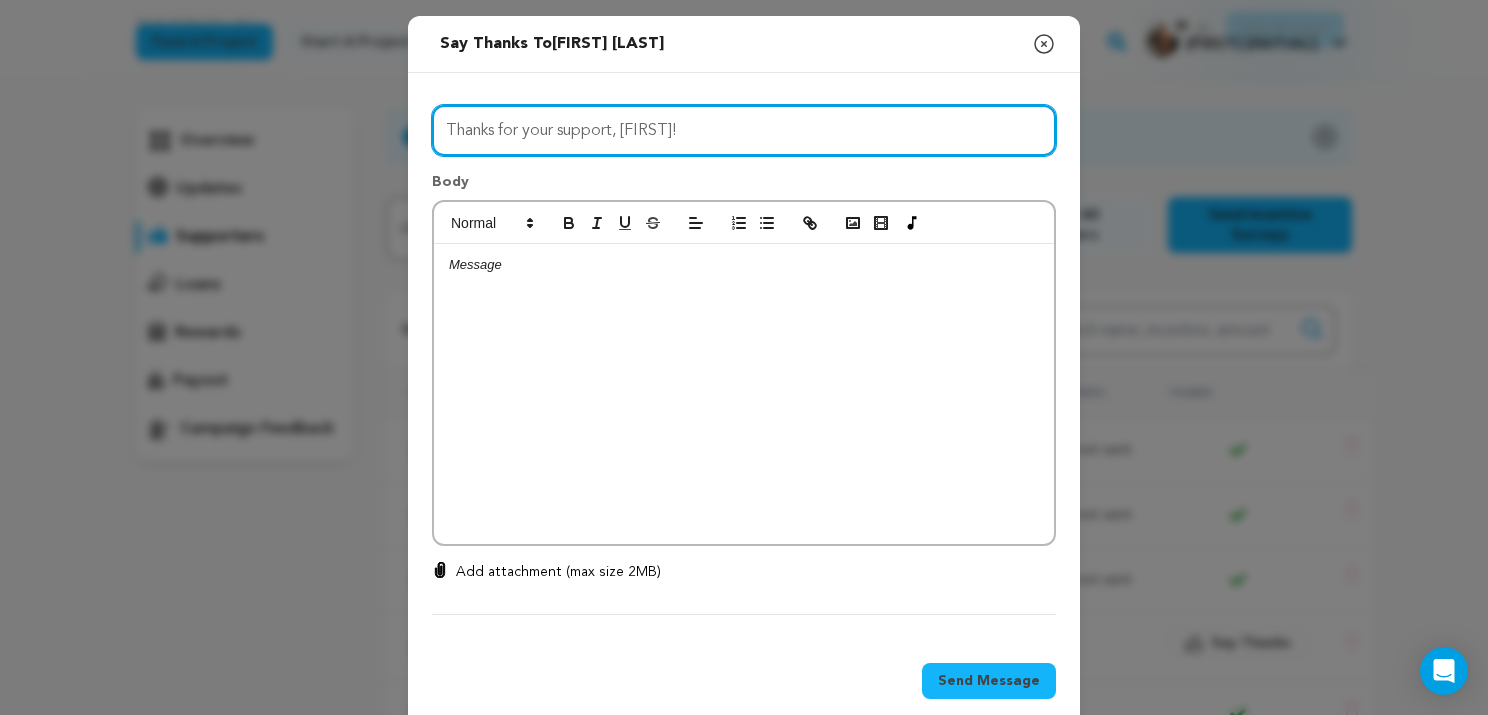 type on "Thanks for your support, [FIRST]!" 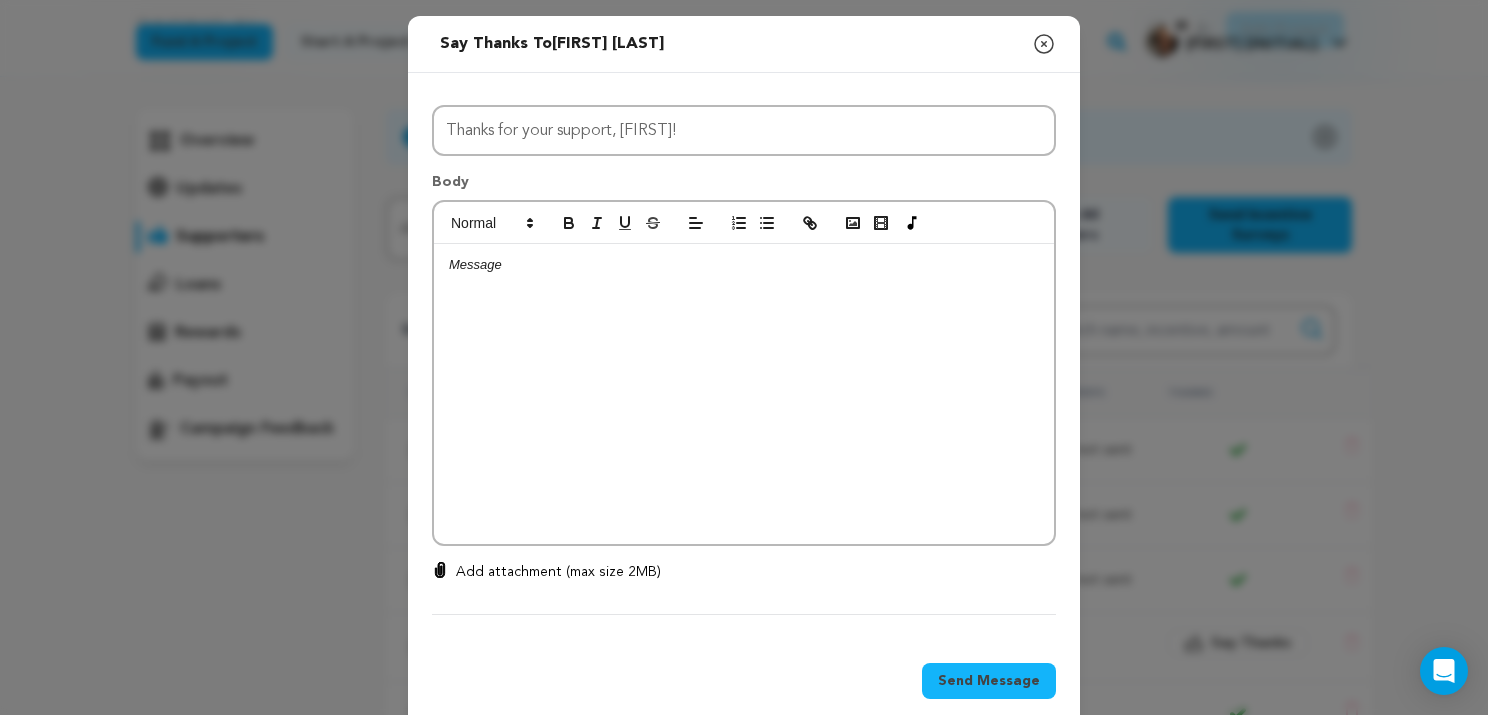 click at bounding box center [744, 394] 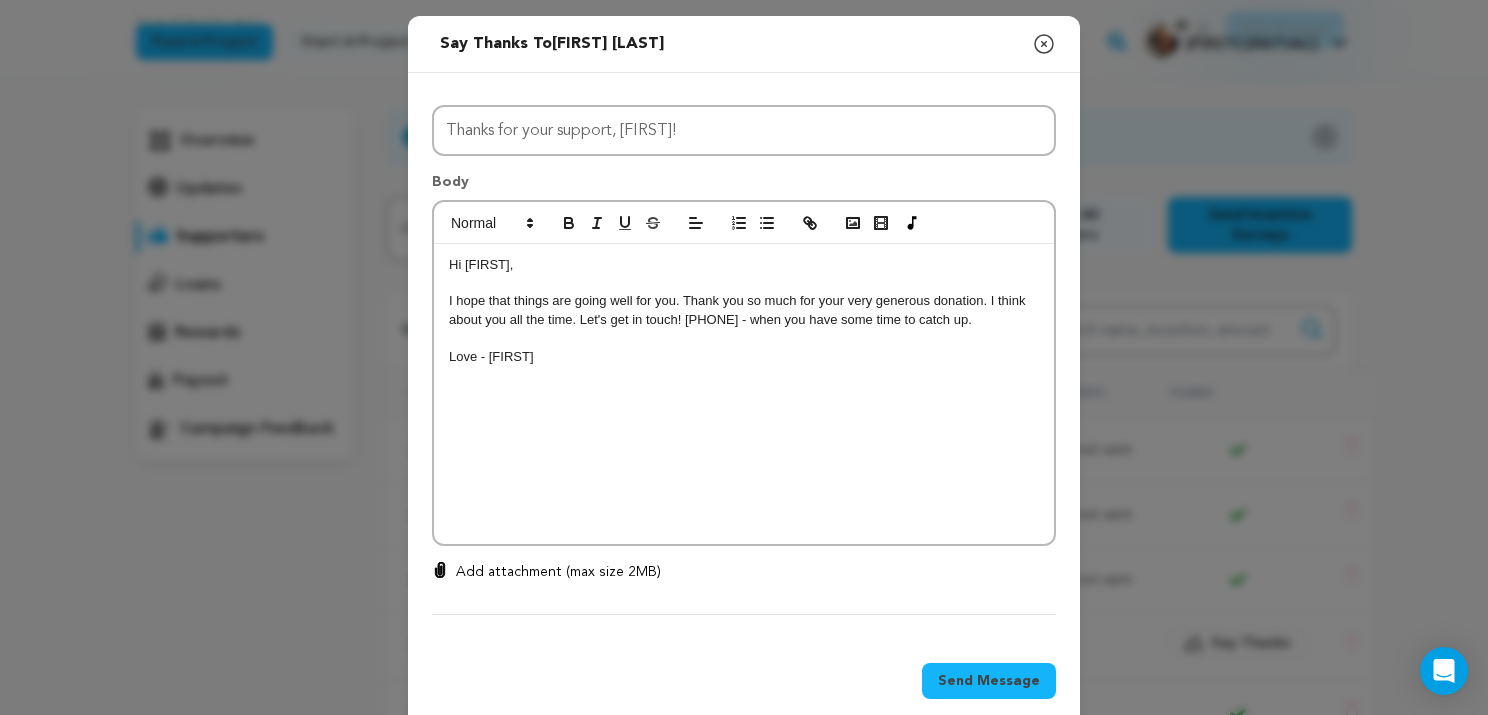 click on "Send Message" at bounding box center (989, 681) 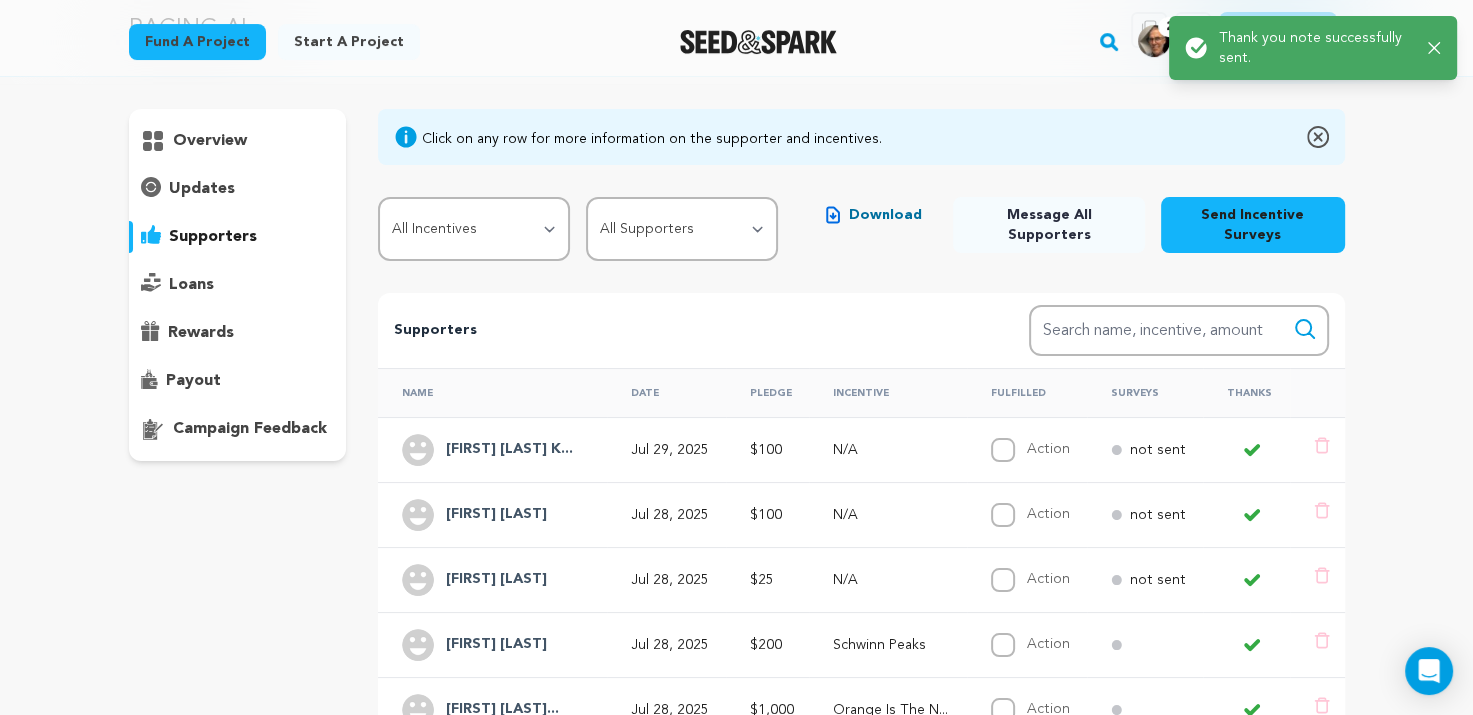 click on "Say Thanks" at bounding box center (1247, 514) 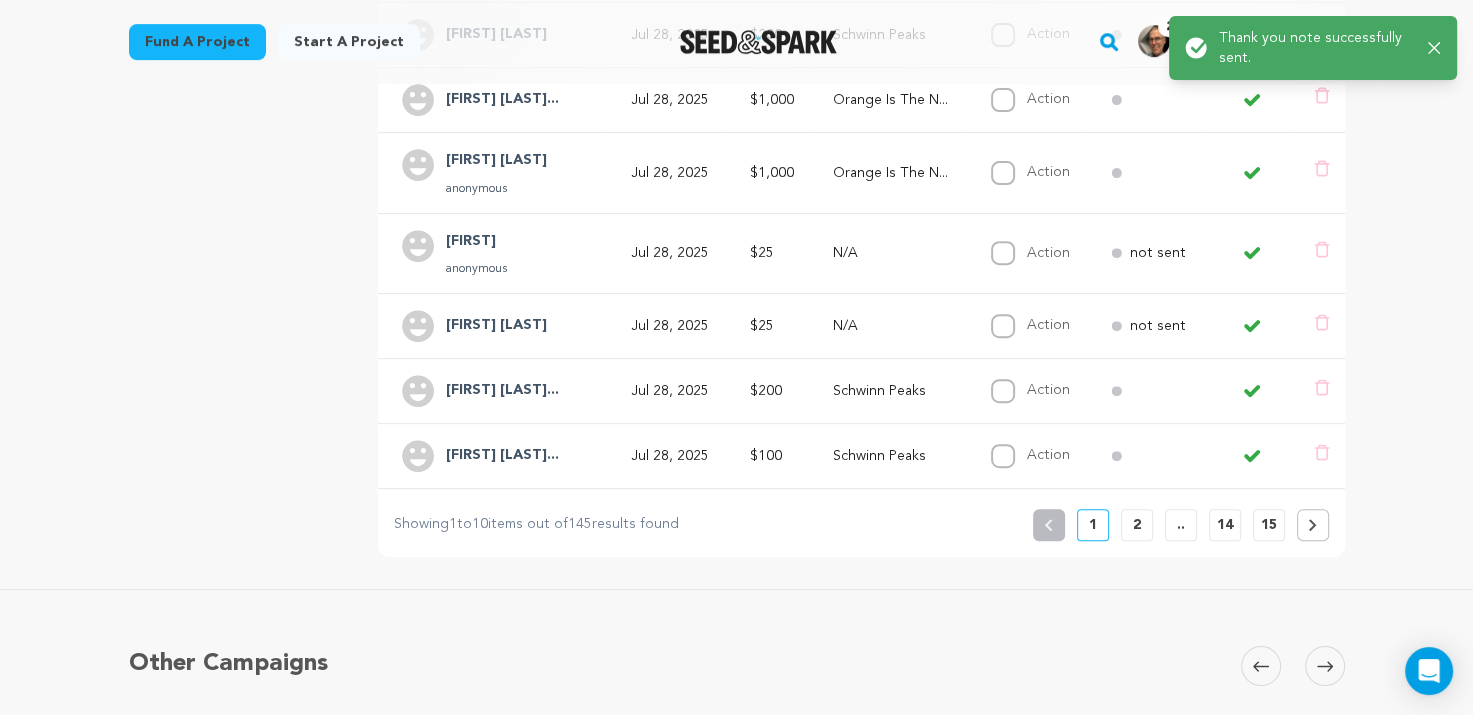 scroll, scrollTop: 711, scrollLeft: 0, axis: vertical 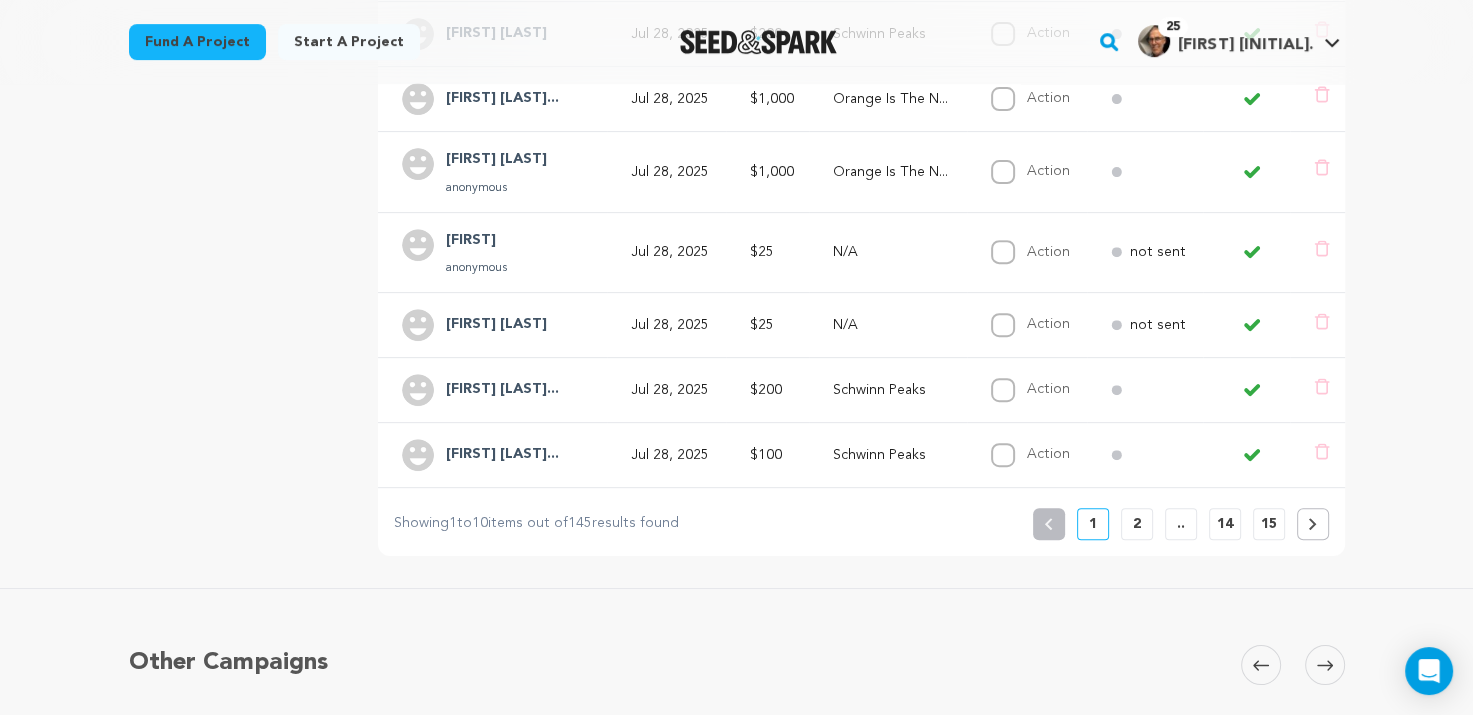 click on "2" at bounding box center [1137, 524] 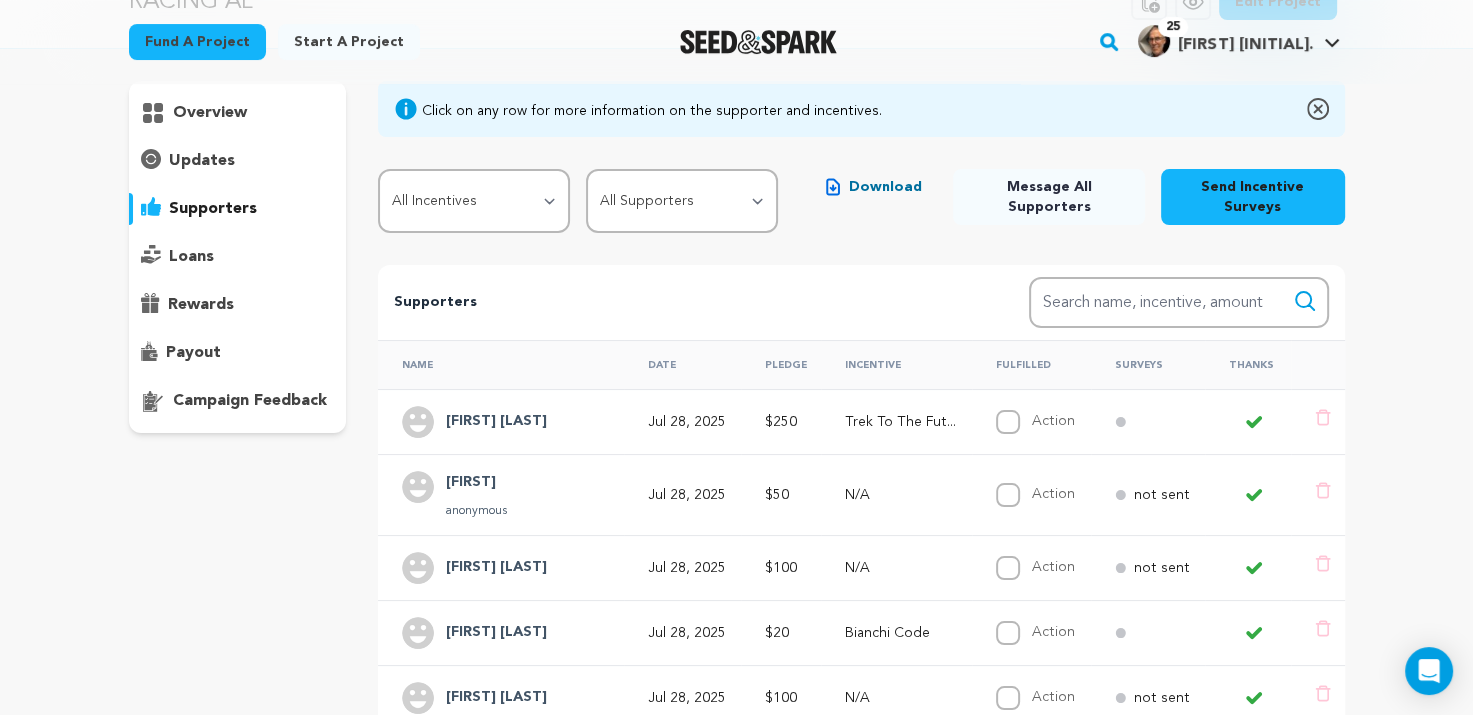 scroll, scrollTop: 127, scrollLeft: 0, axis: vertical 